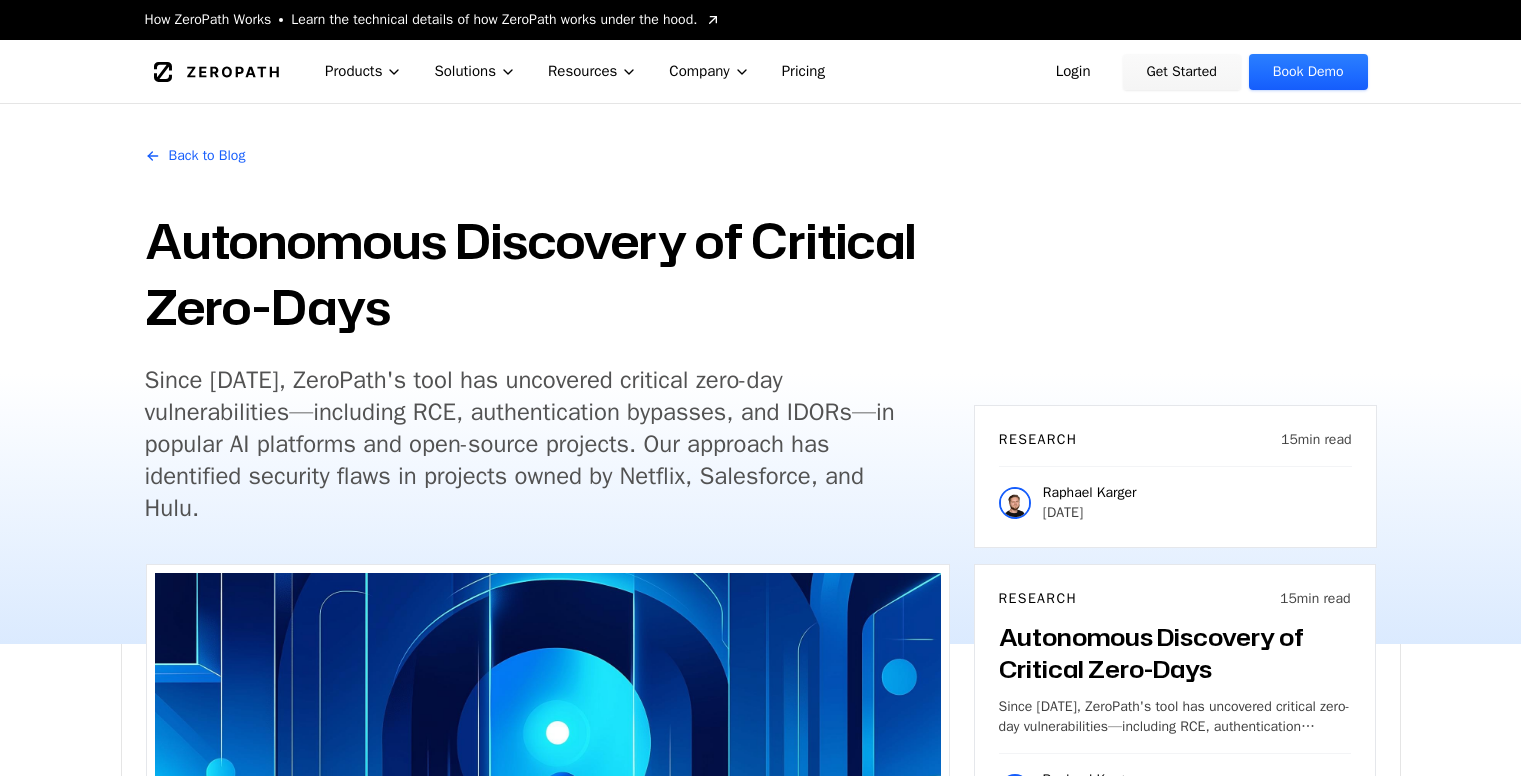 scroll, scrollTop: 1516, scrollLeft: 0, axis: vertical 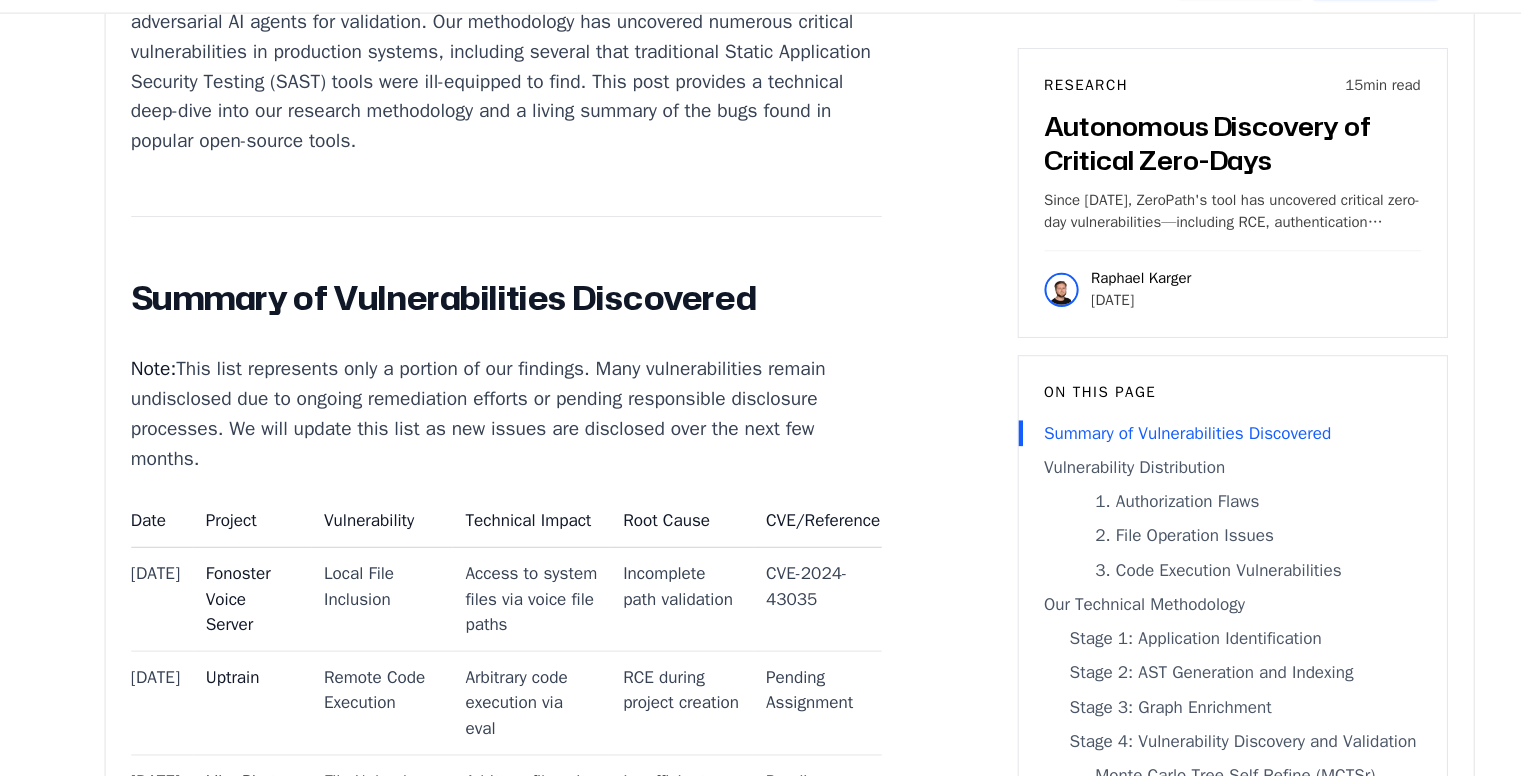 click on "Summary of Vulnerabilities Discovered" at bounding box center (497, 330) 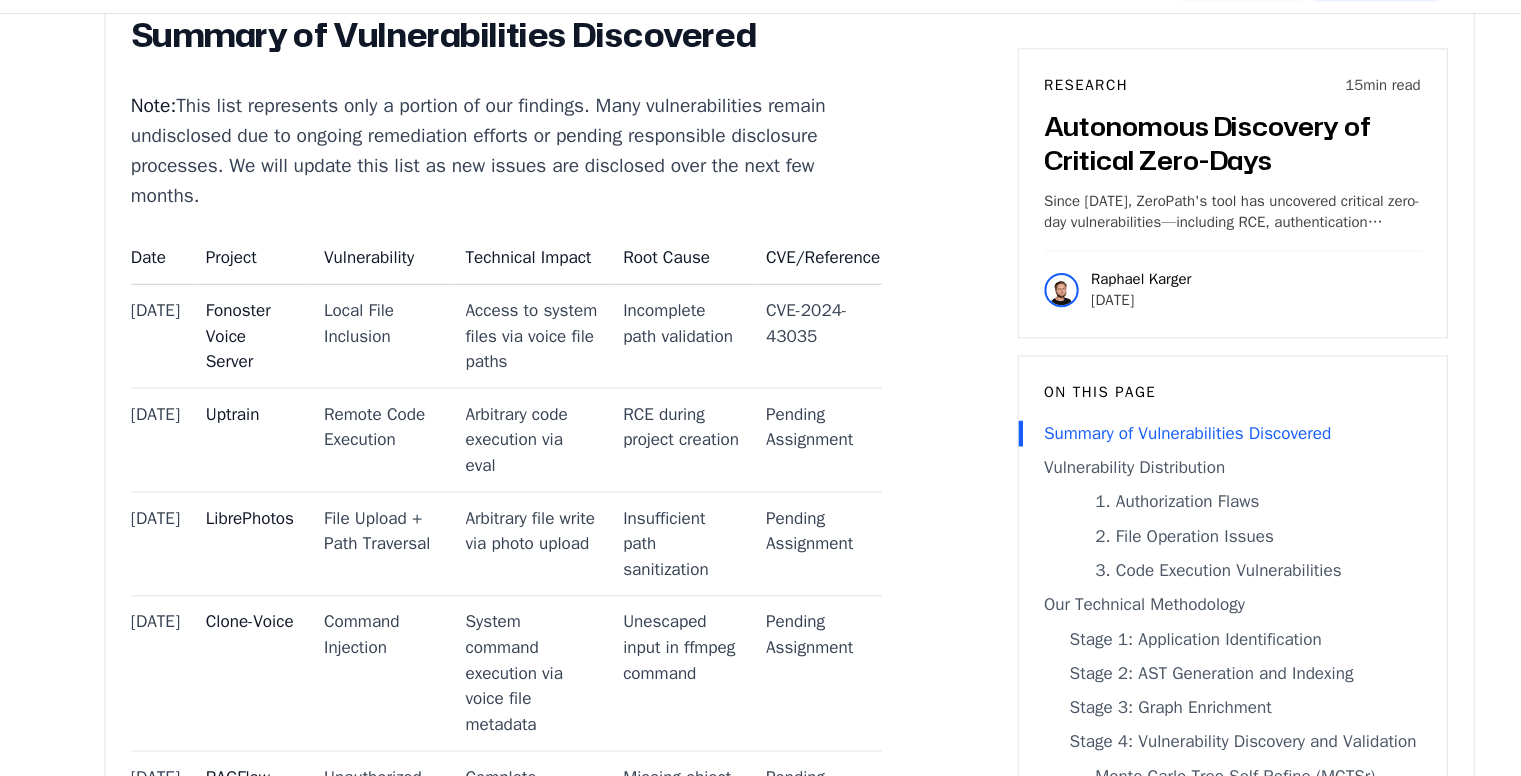scroll, scrollTop: 1538, scrollLeft: 0, axis: vertical 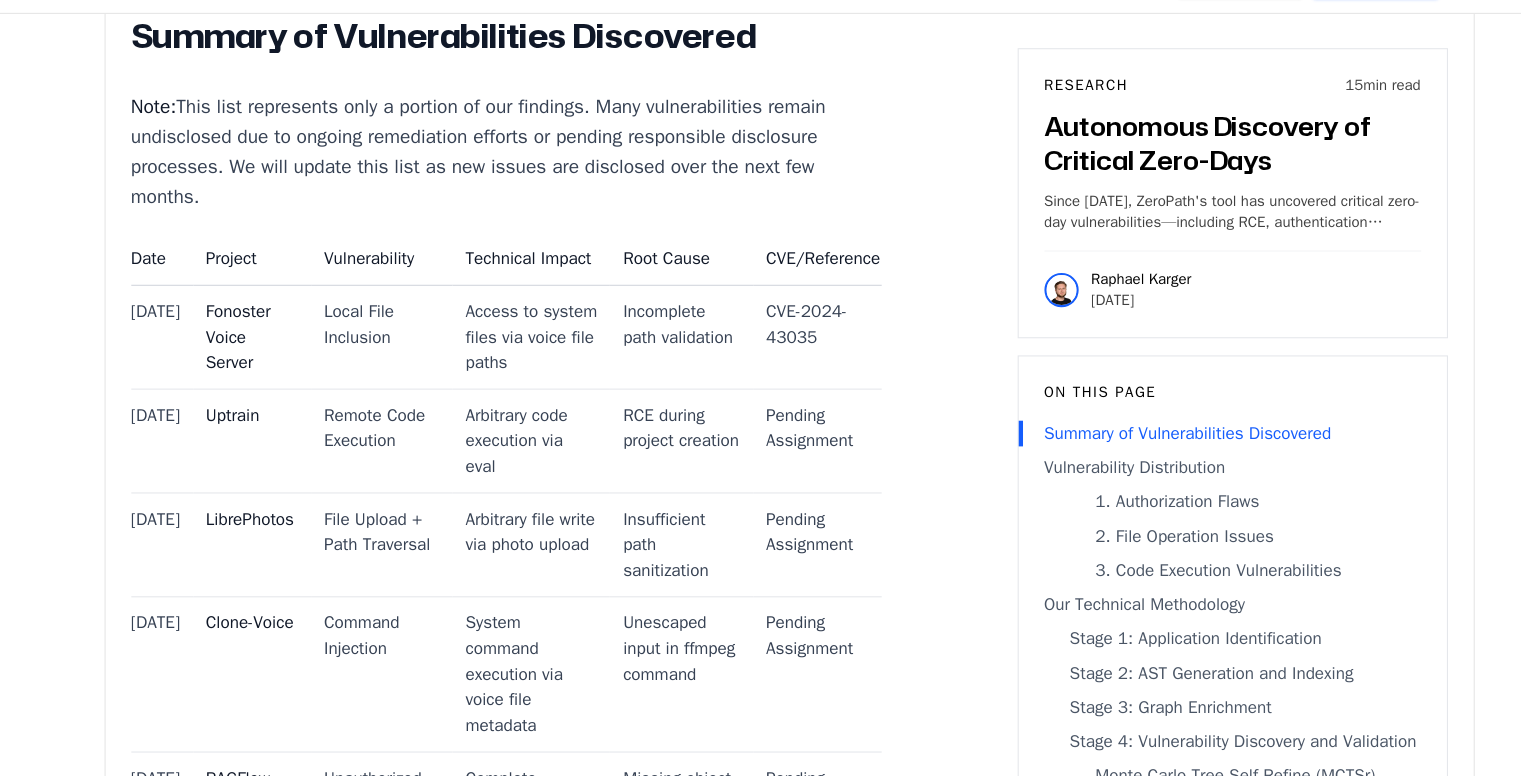 click on "AI-driven 0-day detection is here. AI-assisted security research has been quietly advancing since early [YEAR], when AIxCC researchers demonstrated the first practical applications of LLM-powered vulnerability detection in AI systems. Modern LLMs have been used to improve the accuracy of detections of existing classes of web issues (XSS, SQLi, CSRF) and find business logic and authentication problems that were previously undetectable by SAST.
So what does this mean in terms of AIs' ability to do unsupervised security research? Since [DATE], ZeroPath is taking a novel approach combining deep program analysis with adversarial AI agents for validation. Our methodology has uncovered numerous critical vulnerabilities in production systems, including several that traditional Static Application Security Testing (SAST) tools were ill-equipped to find. This post provides a technical deep-dive into our research methodology and a living summary of the bugs found in popular open-source tools.
Note: CVE/Reference" at bounding box center [497, 5922] 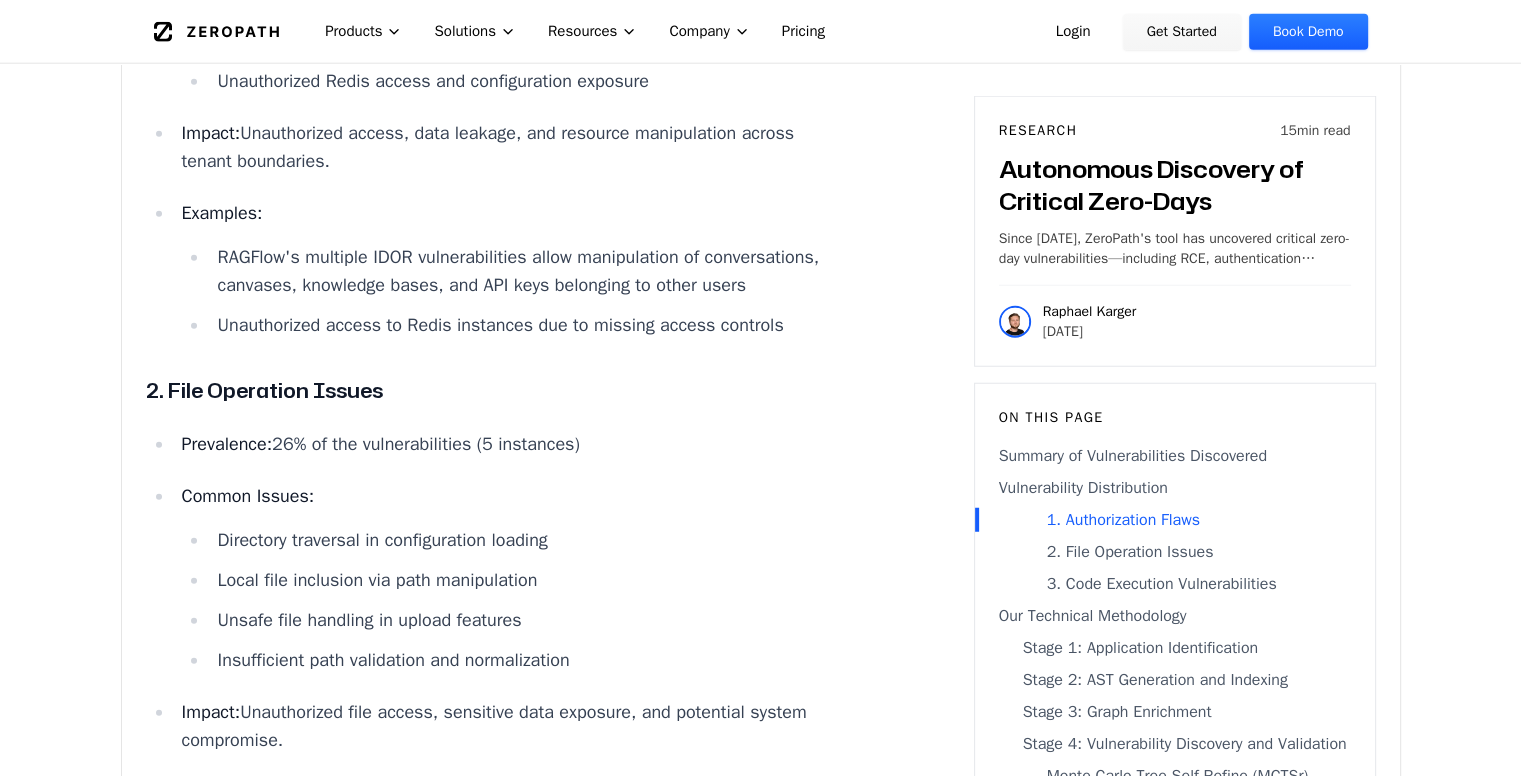 scroll, scrollTop: 5128, scrollLeft: 0, axis: vertical 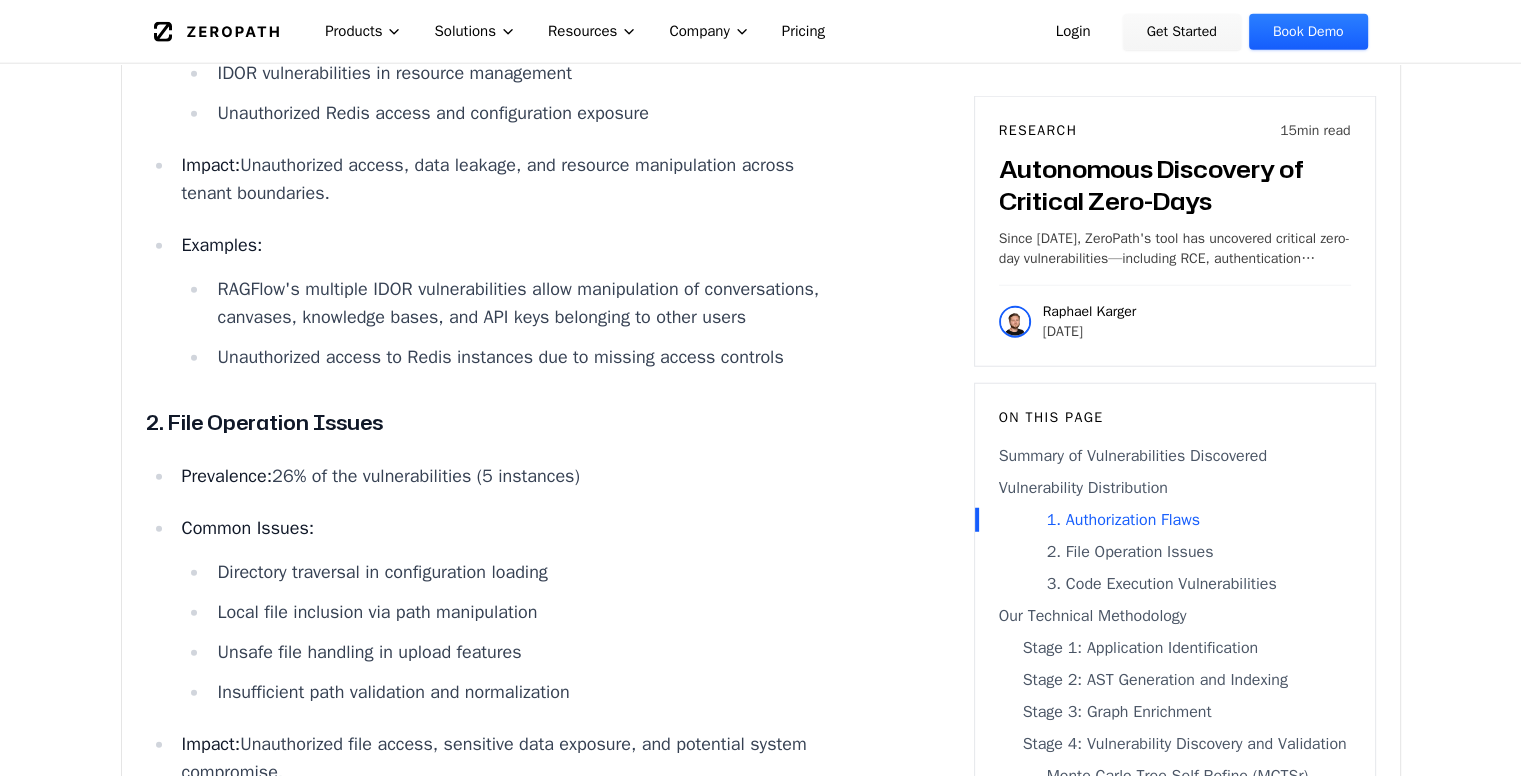 drag, startPoint x: 284, startPoint y: 193, endPoint x: 396, endPoint y: 233, distance: 118.92855 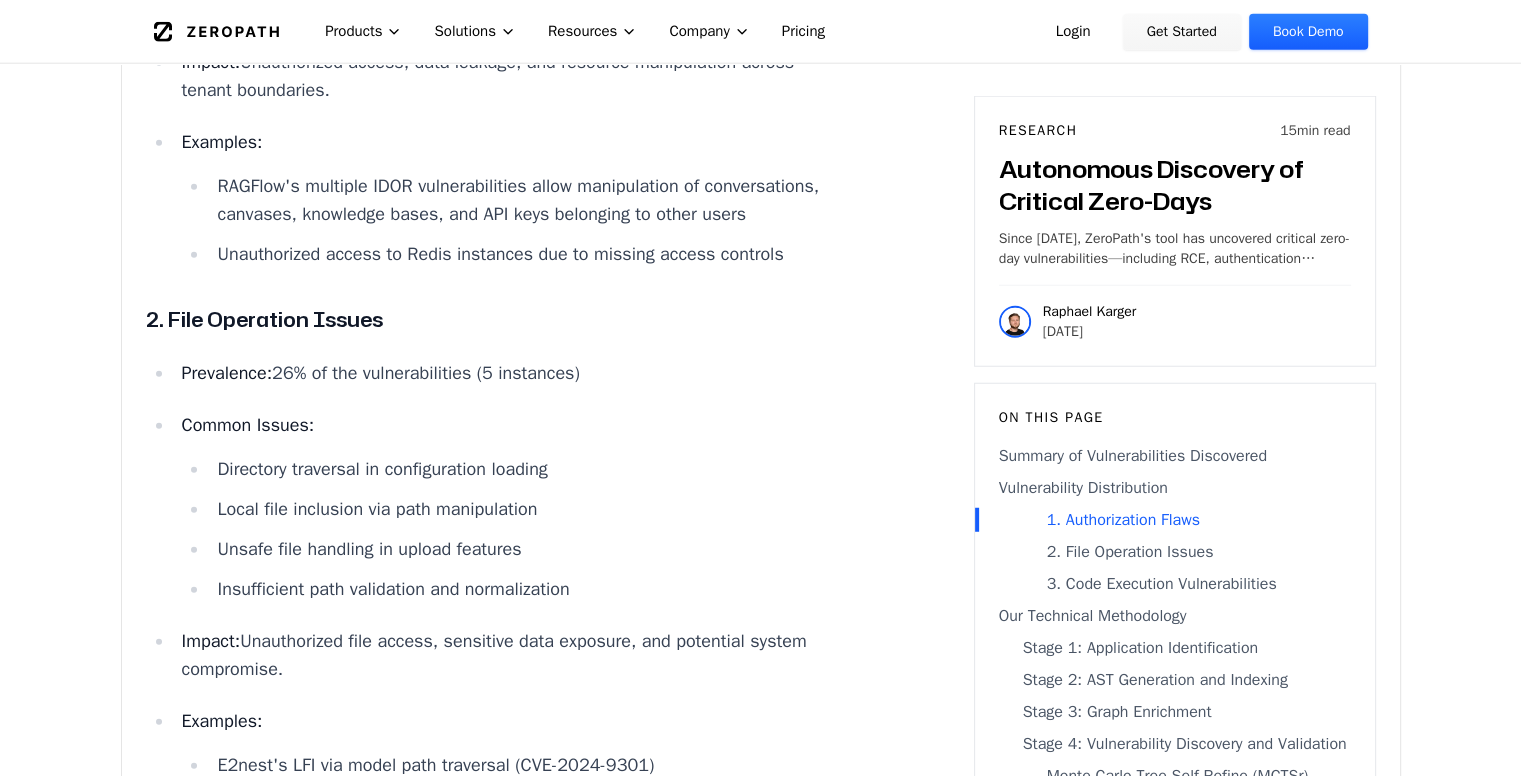 scroll, scrollTop: 5232, scrollLeft: 0, axis: vertical 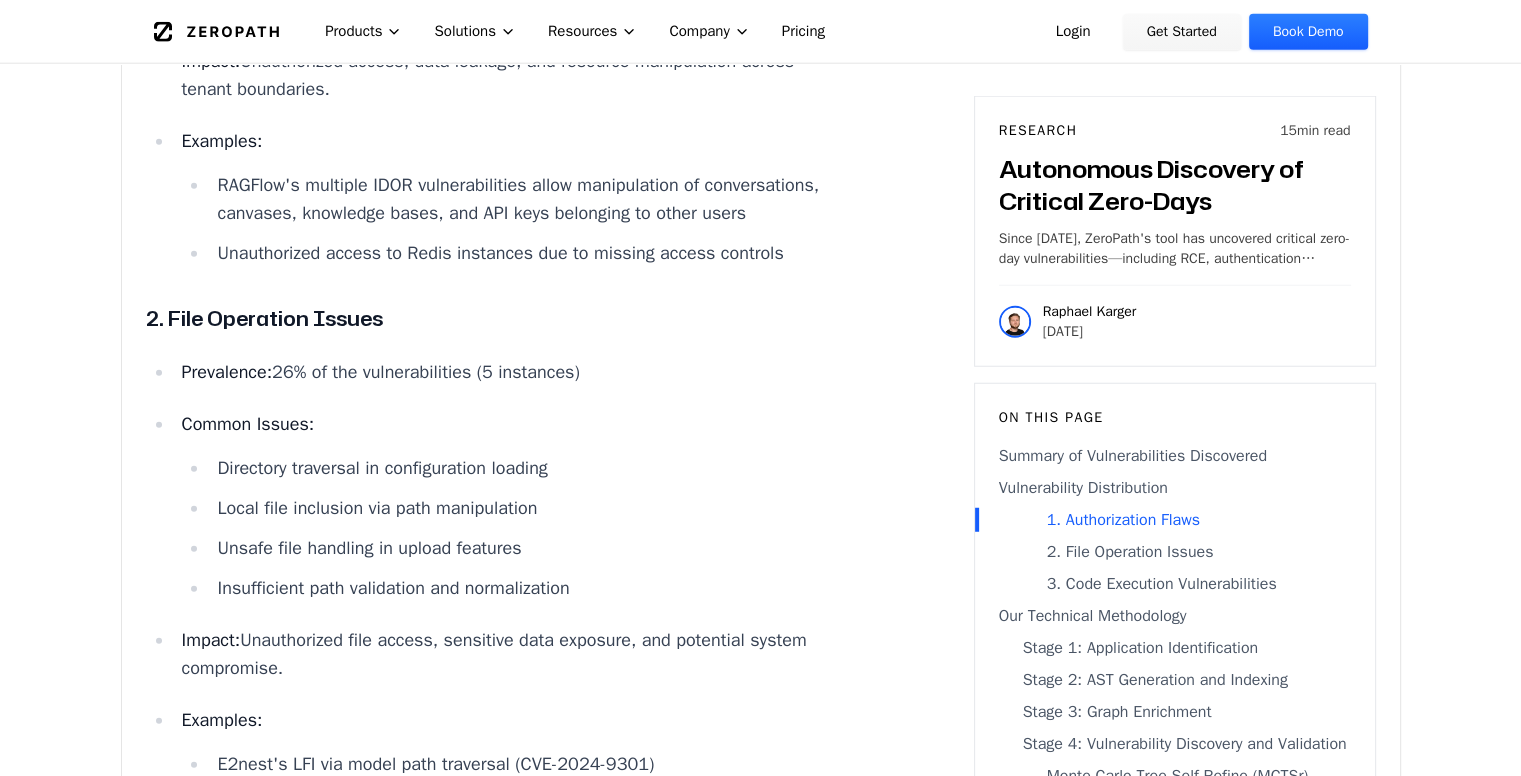 click on "Unauthorized Redis access and configuration exposure" at bounding box center [528, 9] 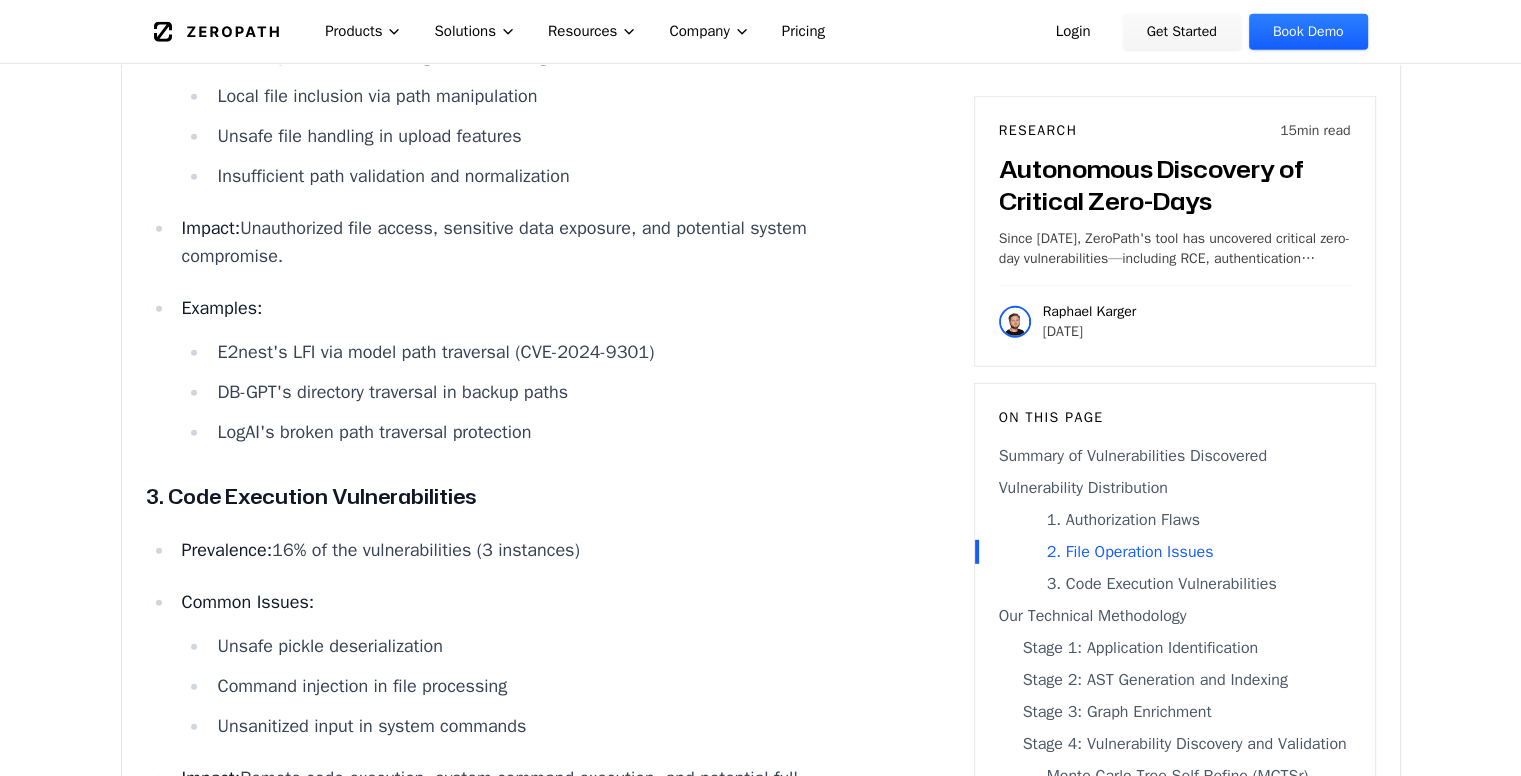 scroll, scrollTop: 5643, scrollLeft: 0, axis: vertical 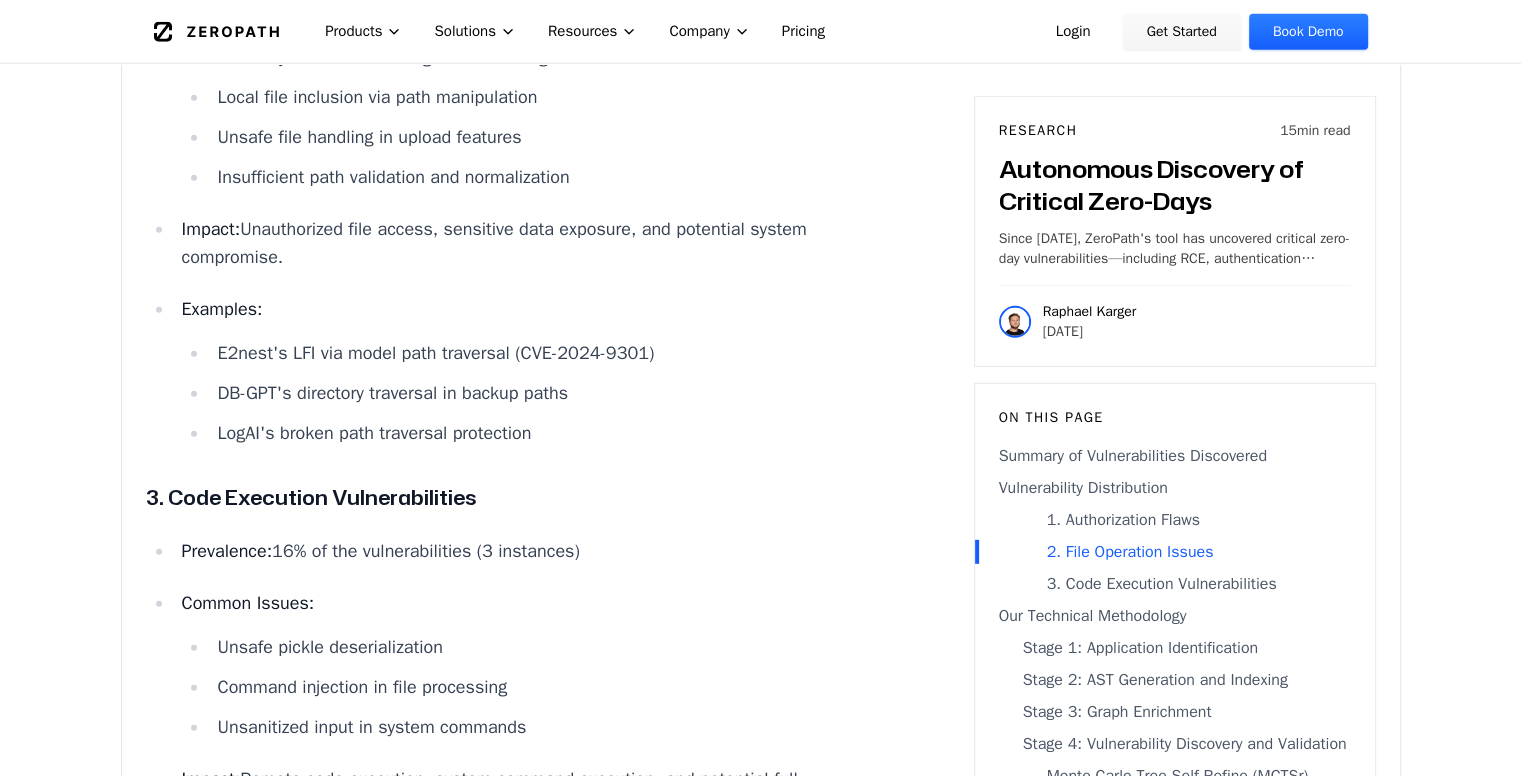 drag, startPoint x: 287, startPoint y: 209, endPoint x: 428, endPoint y: 245, distance: 145.5232 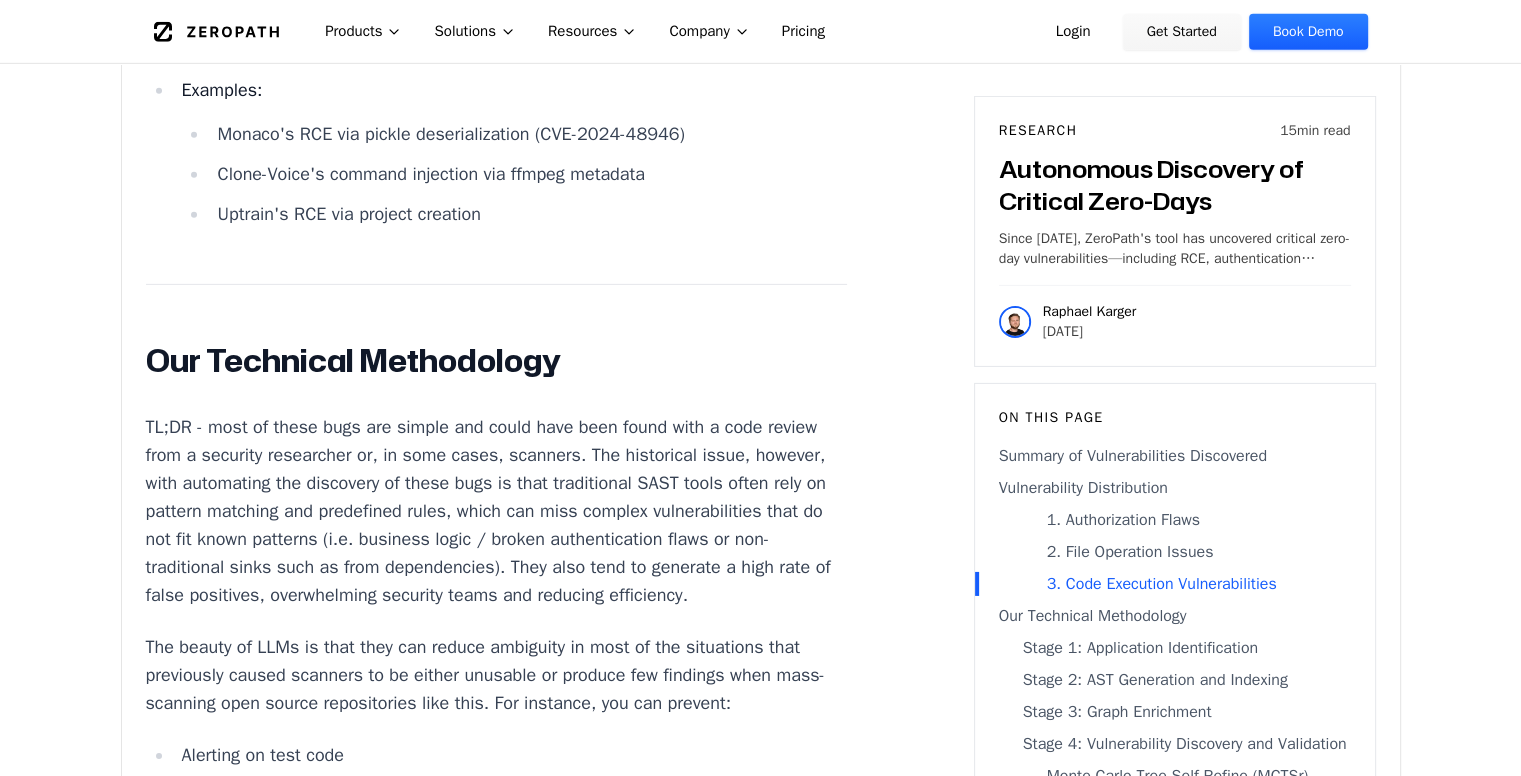 scroll, scrollTop: 6420, scrollLeft: 0, axis: vertical 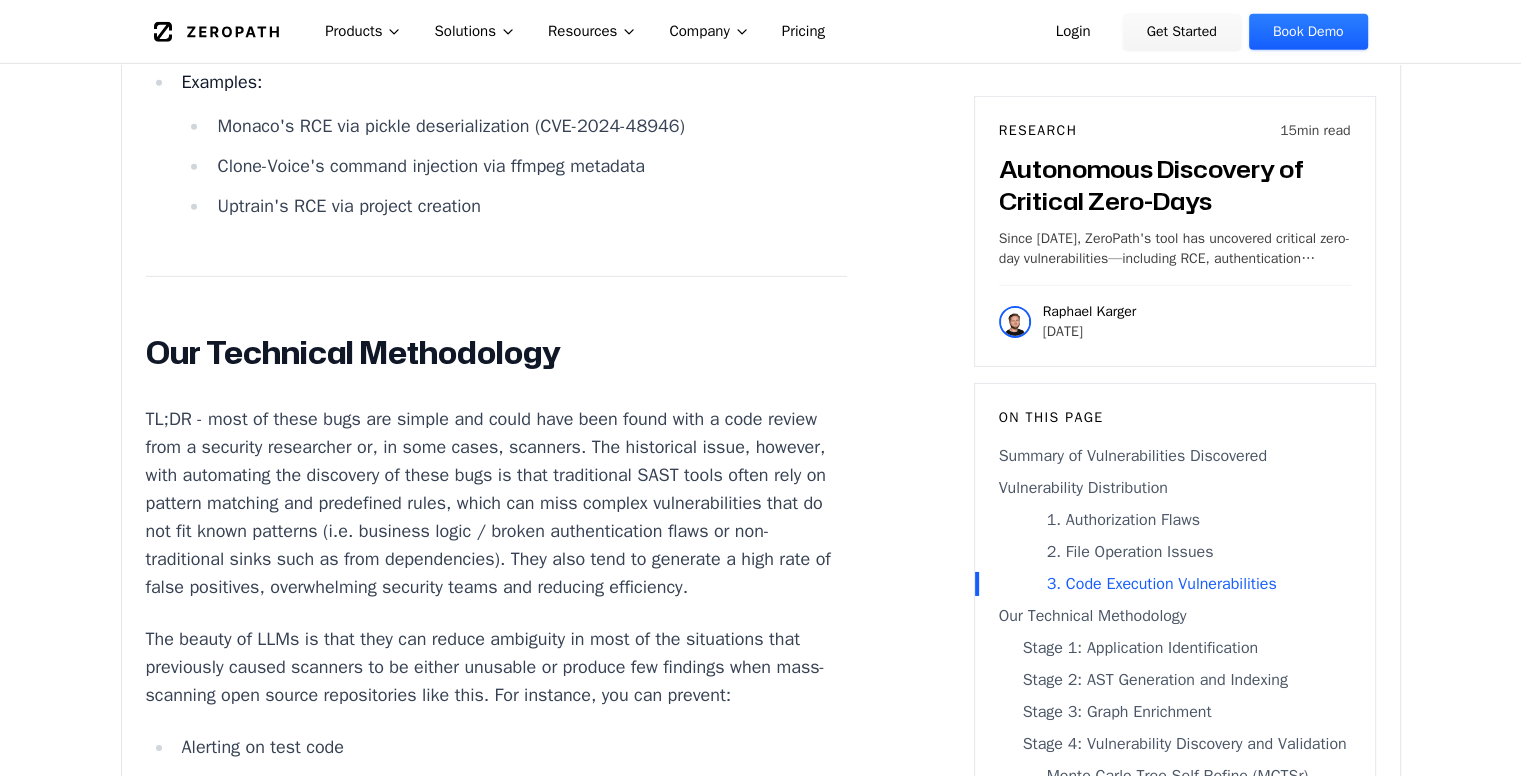 drag, startPoint x: 300, startPoint y: 320, endPoint x: 395, endPoint y: 331, distance: 95.63472 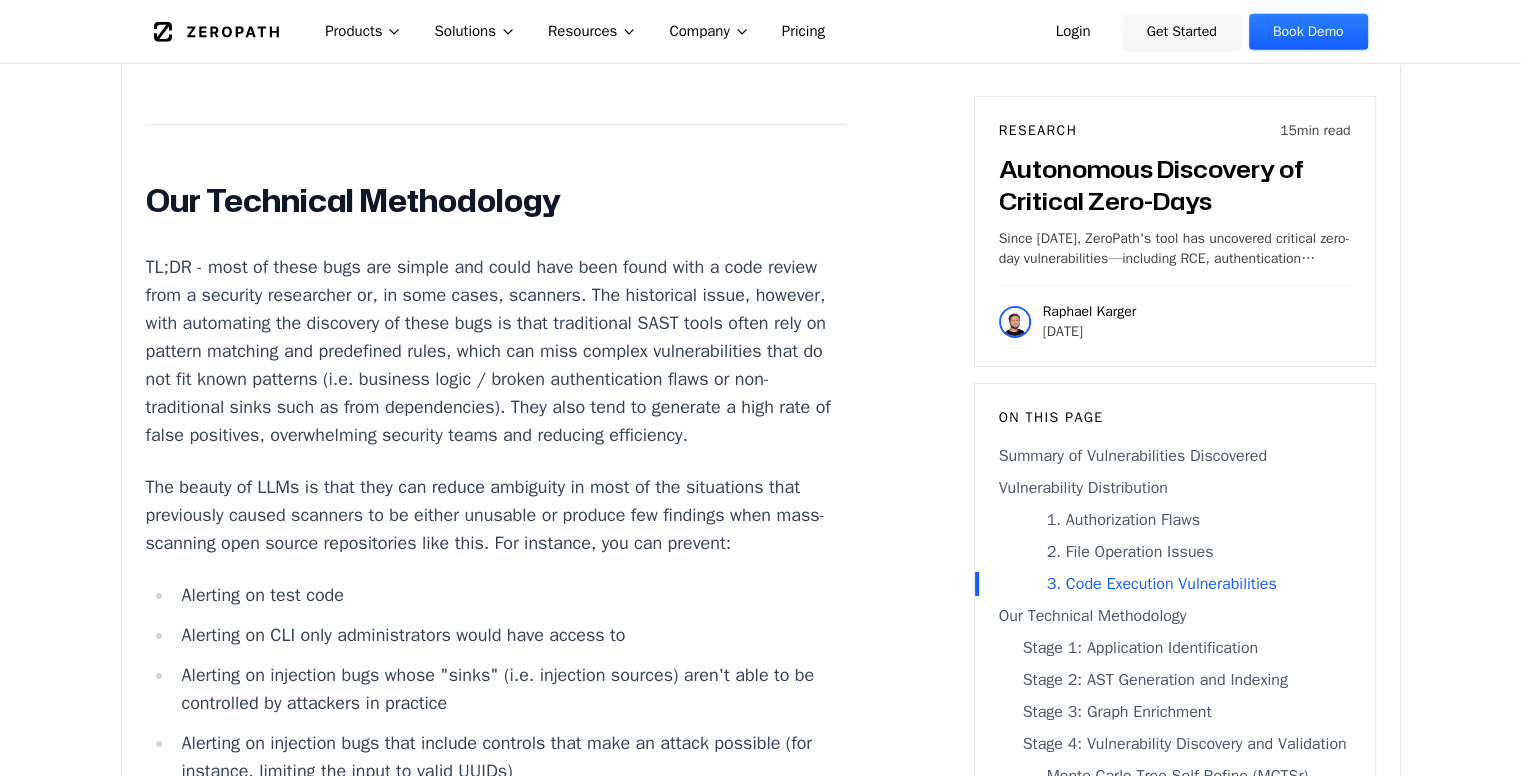 click on "AI-driven 0-day detection is here. AI-assisted security research has been quietly advancing since early [YEAR], when AIxCC researchers demonstrated the first practical applications of LLM-powered vulnerability detection in AI systems. Modern LLMs have been used to improve the accuracy of detections of existing classes of web issues (XSS, SQLi, CSRF) and find business logic and authentication problems that were previously undetectable by SAST.
So what does this mean in terms of AIs' ability to do unsupervised security research? Since [DATE], ZeroPath is taking a novel approach combining deep program analysis with adversarial AI agents for validation. Our methodology has uncovered numerous critical vulnerabilities in production systems, including several that traditional Static Application Security Testing (SAST) tools were ill-equipped to find. This post provides a technical deep-dive into our research methodology and a living summary of the bugs found in popular open-source tools.
Note: CVE/Reference" at bounding box center (497, 888) 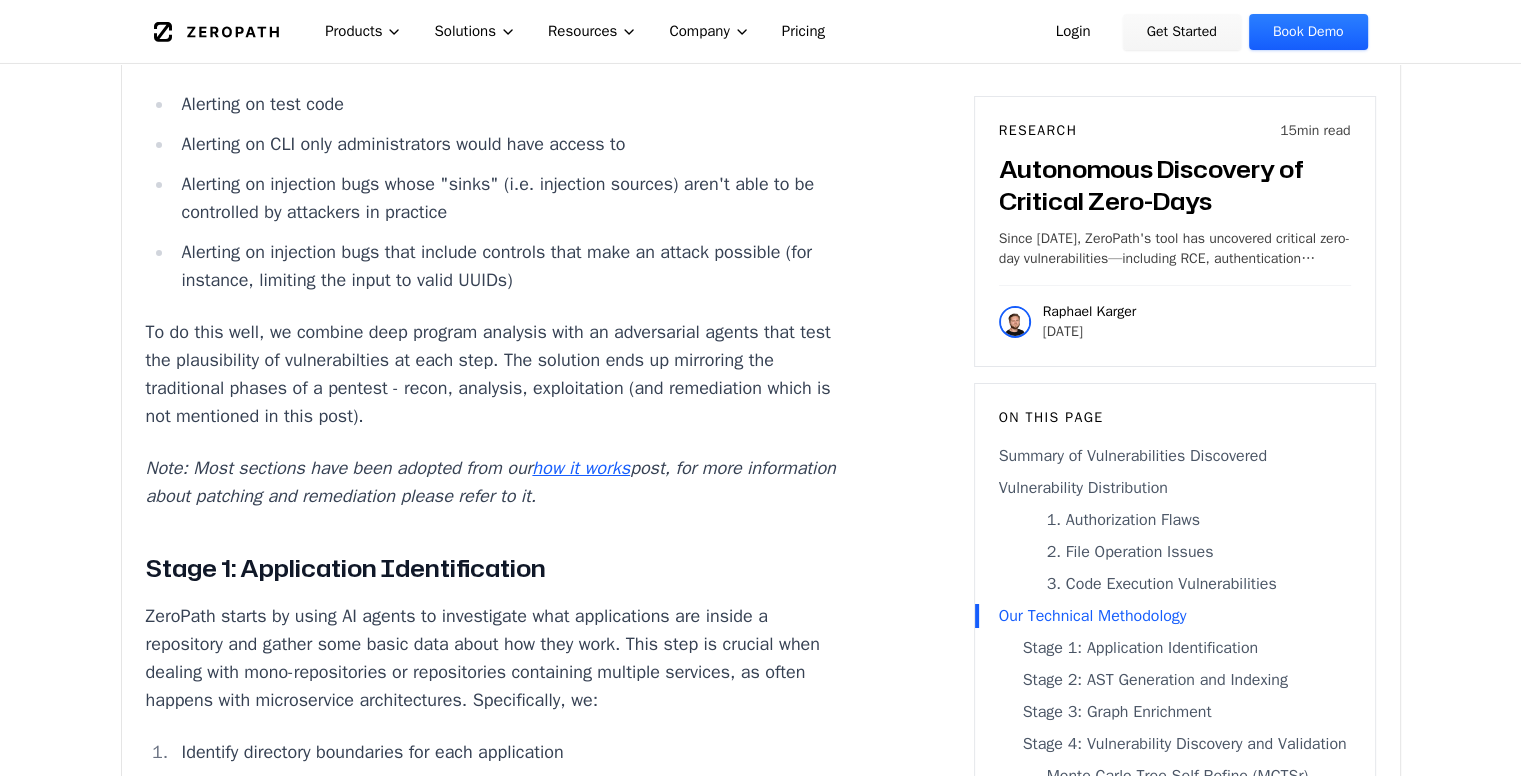 scroll, scrollTop: 7041, scrollLeft: 0, axis: vertical 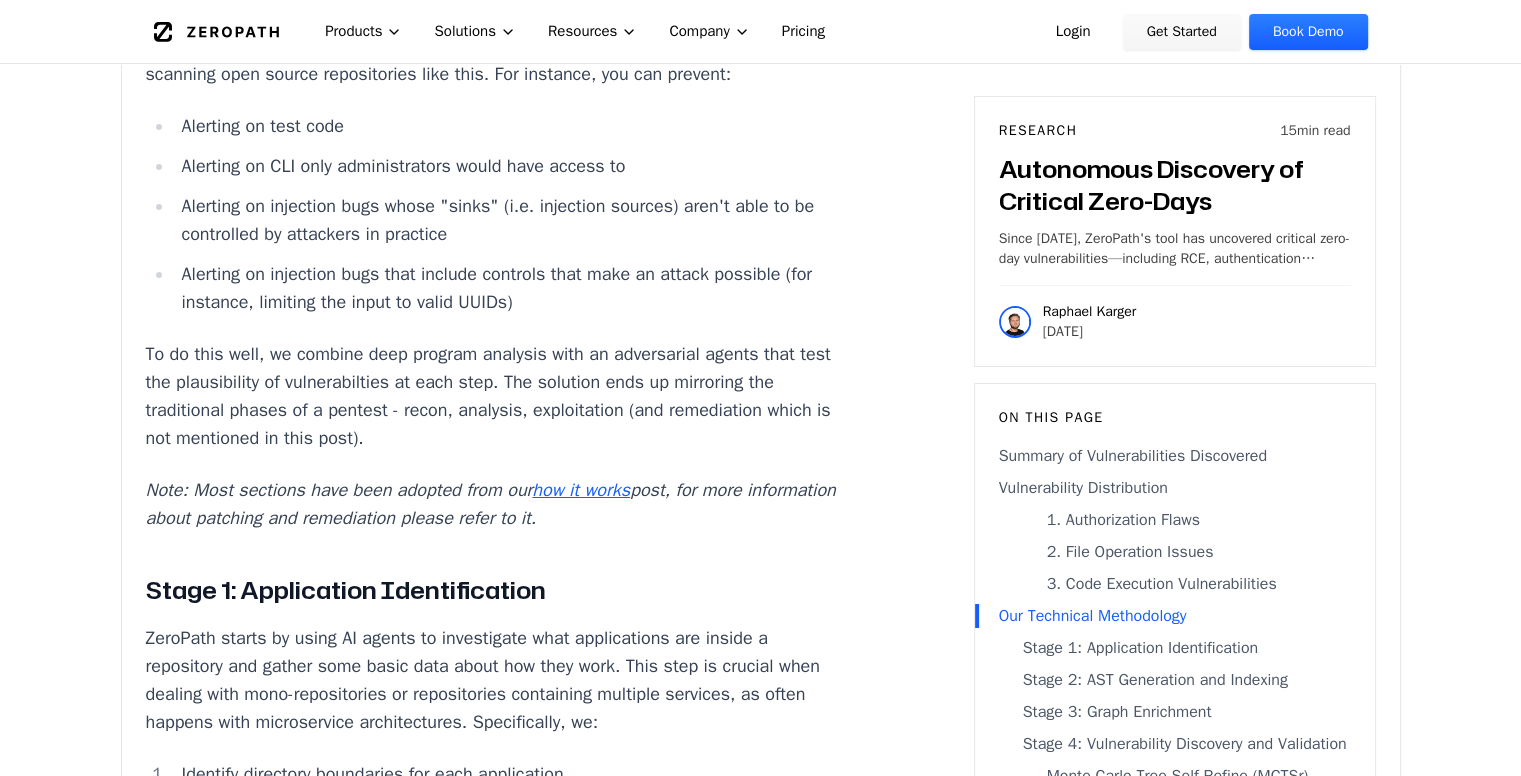 drag, startPoint x: 150, startPoint y: 169, endPoint x: 184, endPoint y: 169, distance: 34 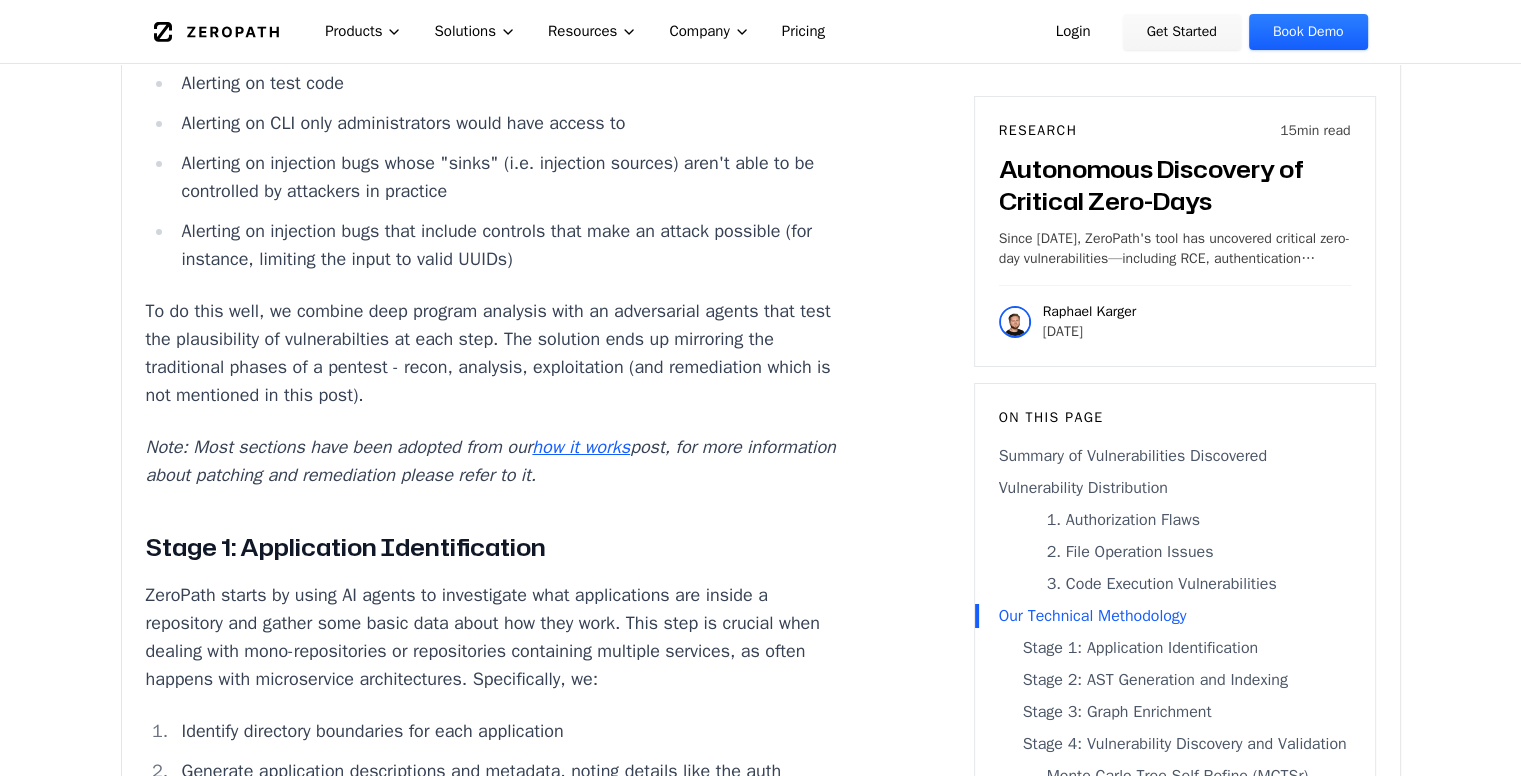 scroll, scrollTop: 7051, scrollLeft: 0, axis: vertical 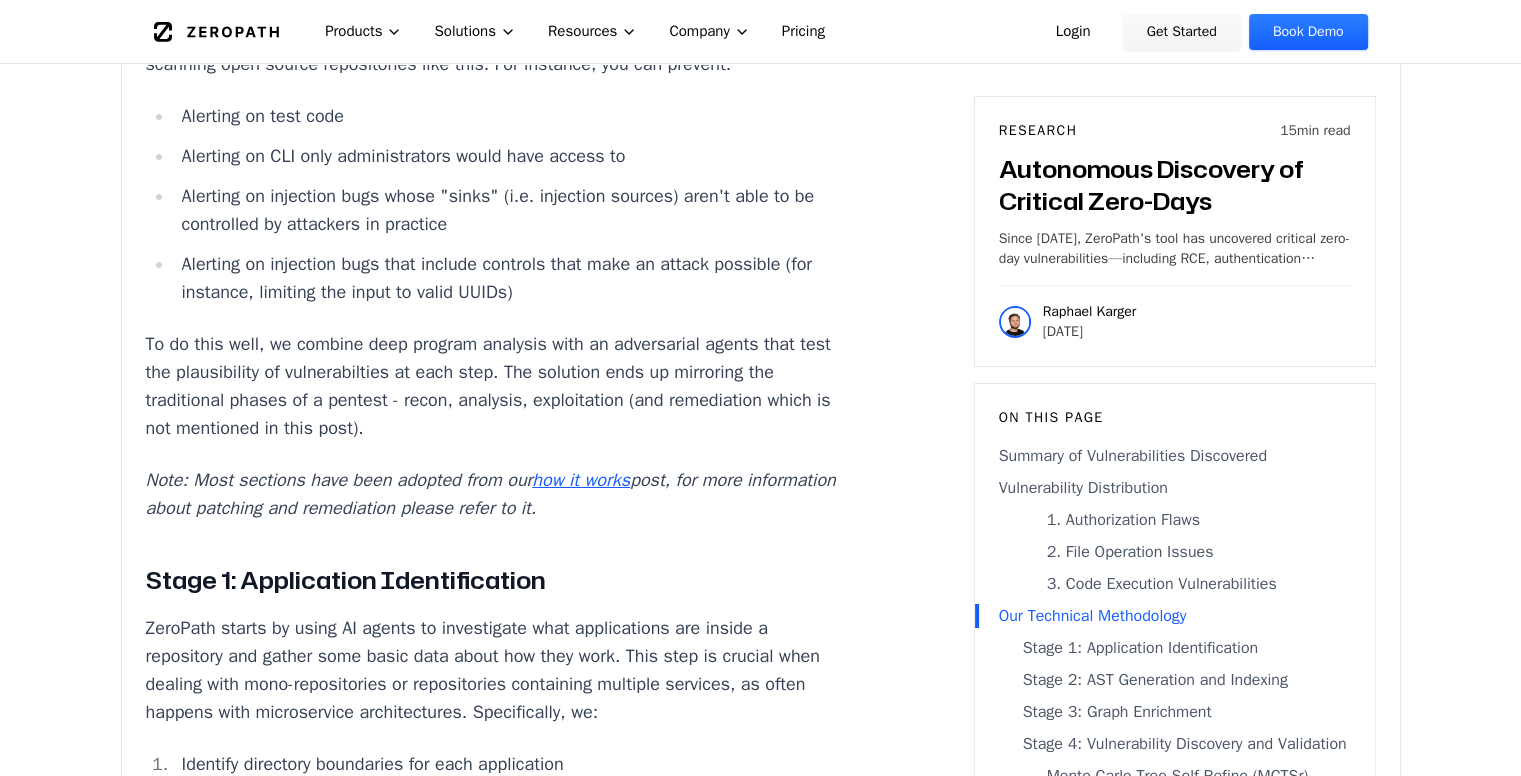 click on "TL;DR - most of these bugs are simple and could have been found with a code
review from a security researcher or, in some cases, scanners. The
historical issue, however, with automating the discovery of these bugs is that
traditional SAST tools often rely on pattern matching and predefined rules,
which can miss complex vulnerabilities that do not fit known patterns (i.e. business logic / broken authentication flaws or non-traditional sinks such as from dependencies). They
also tend to generate a high rate of false positives, overwhelming security
teams and reducing efficiency." at bounding box center (497, -128) 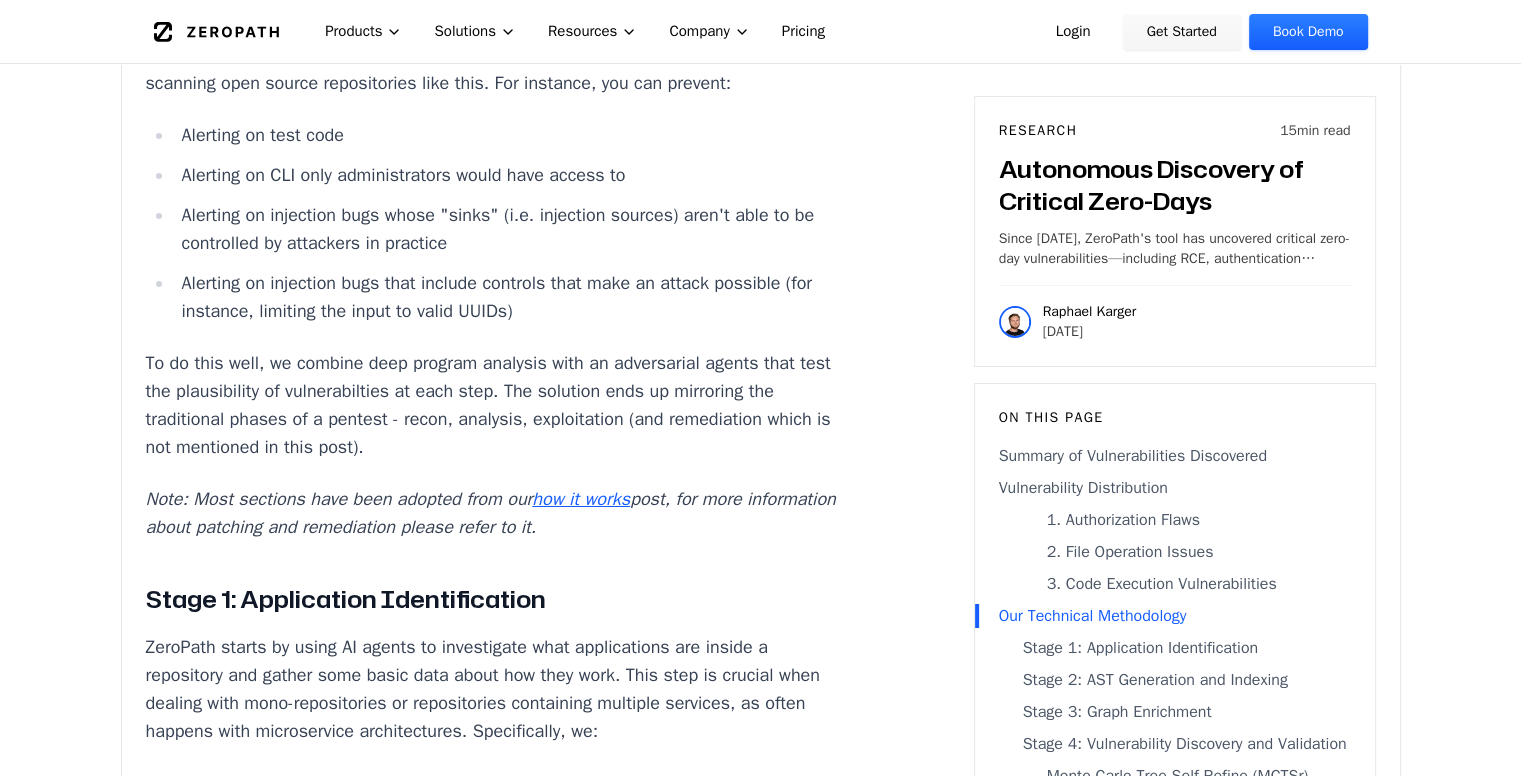 scroll, scrollTop: 7033, scrollLeft: 0, axis: vertical 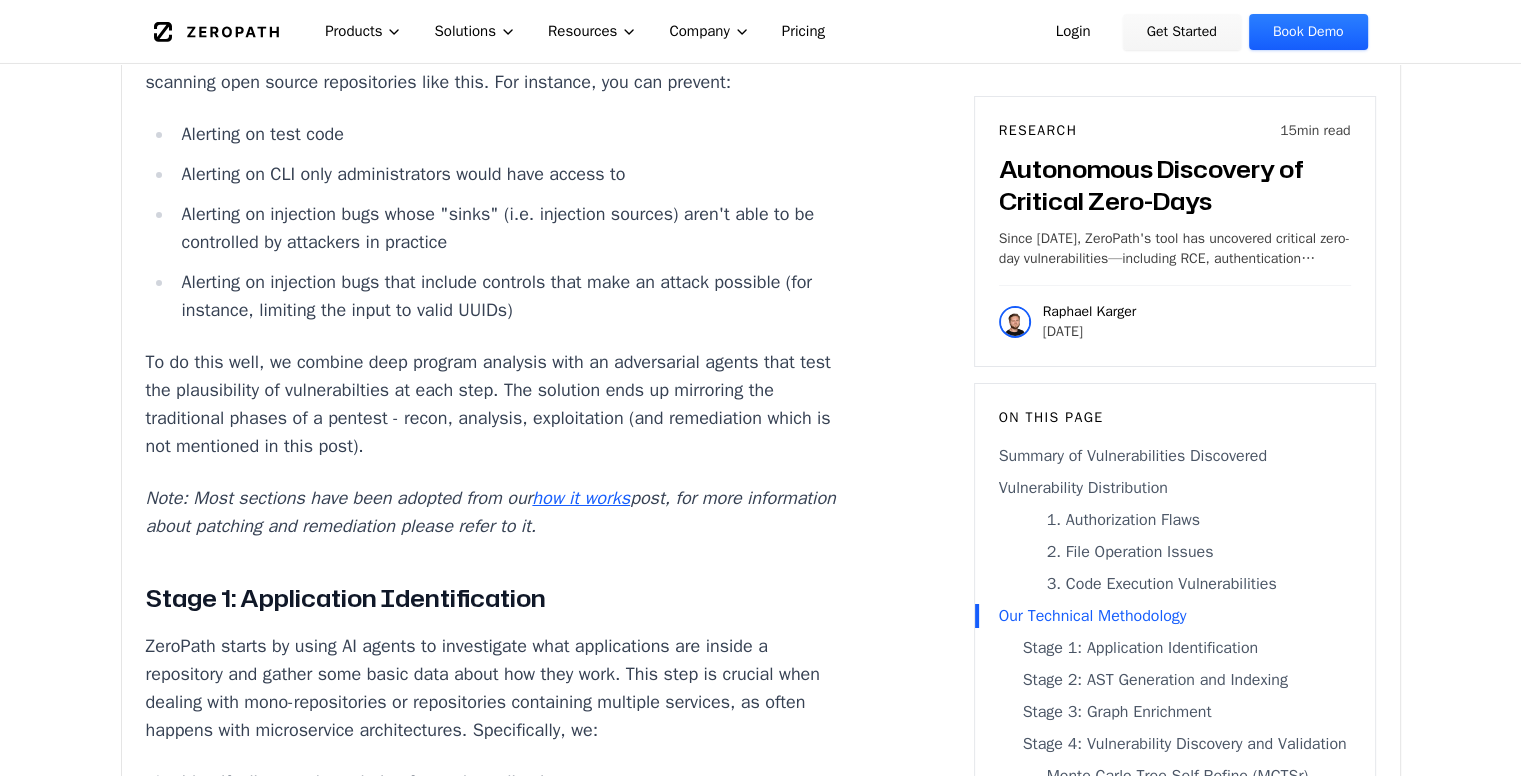 drag, startPoint x: 326, startPoint y: 236, endPoint x: 693, endPoint y: 237, distance: 367.00137 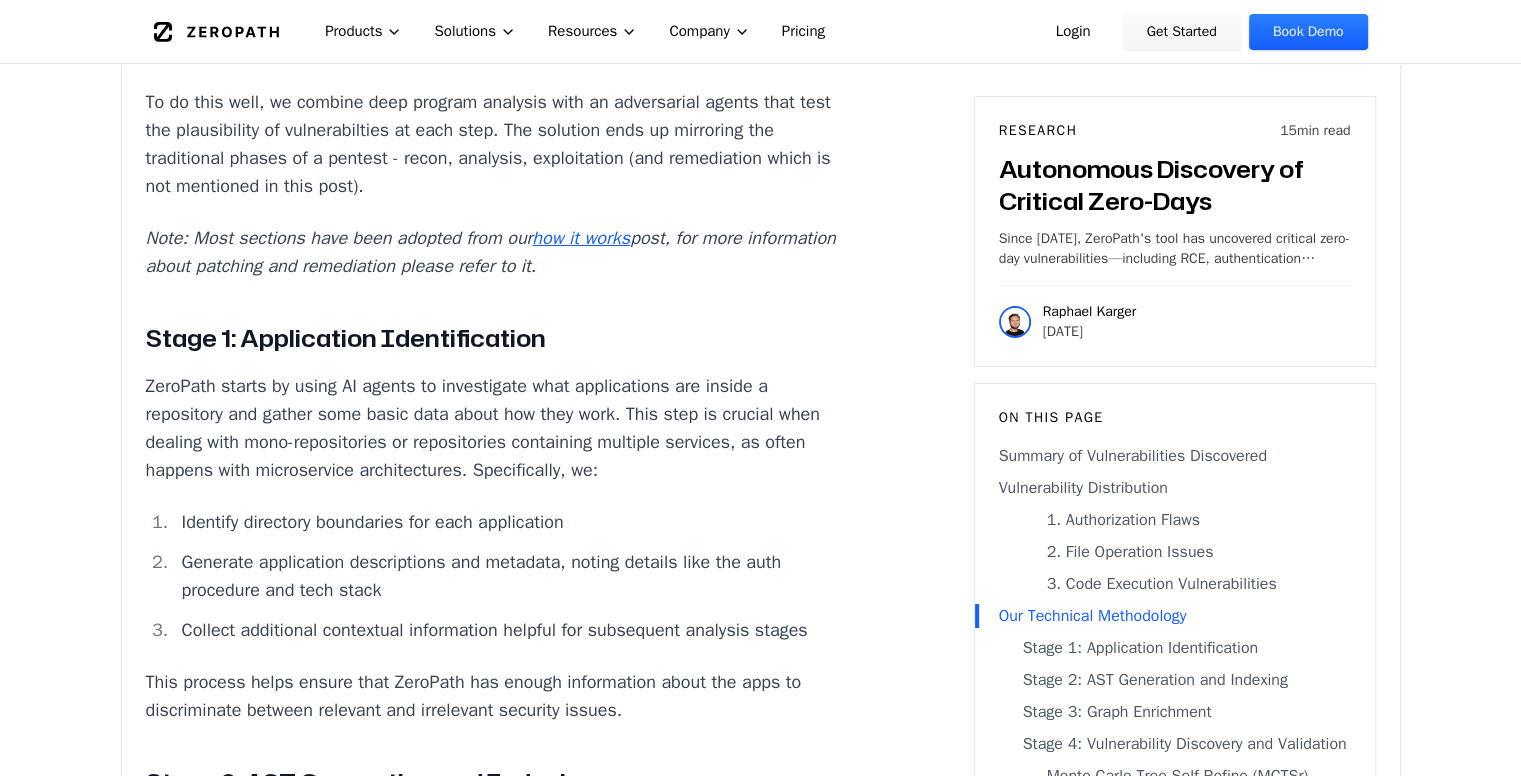 scroll, scrollTop: 7295, scrollLeft: 0, axis: vertical 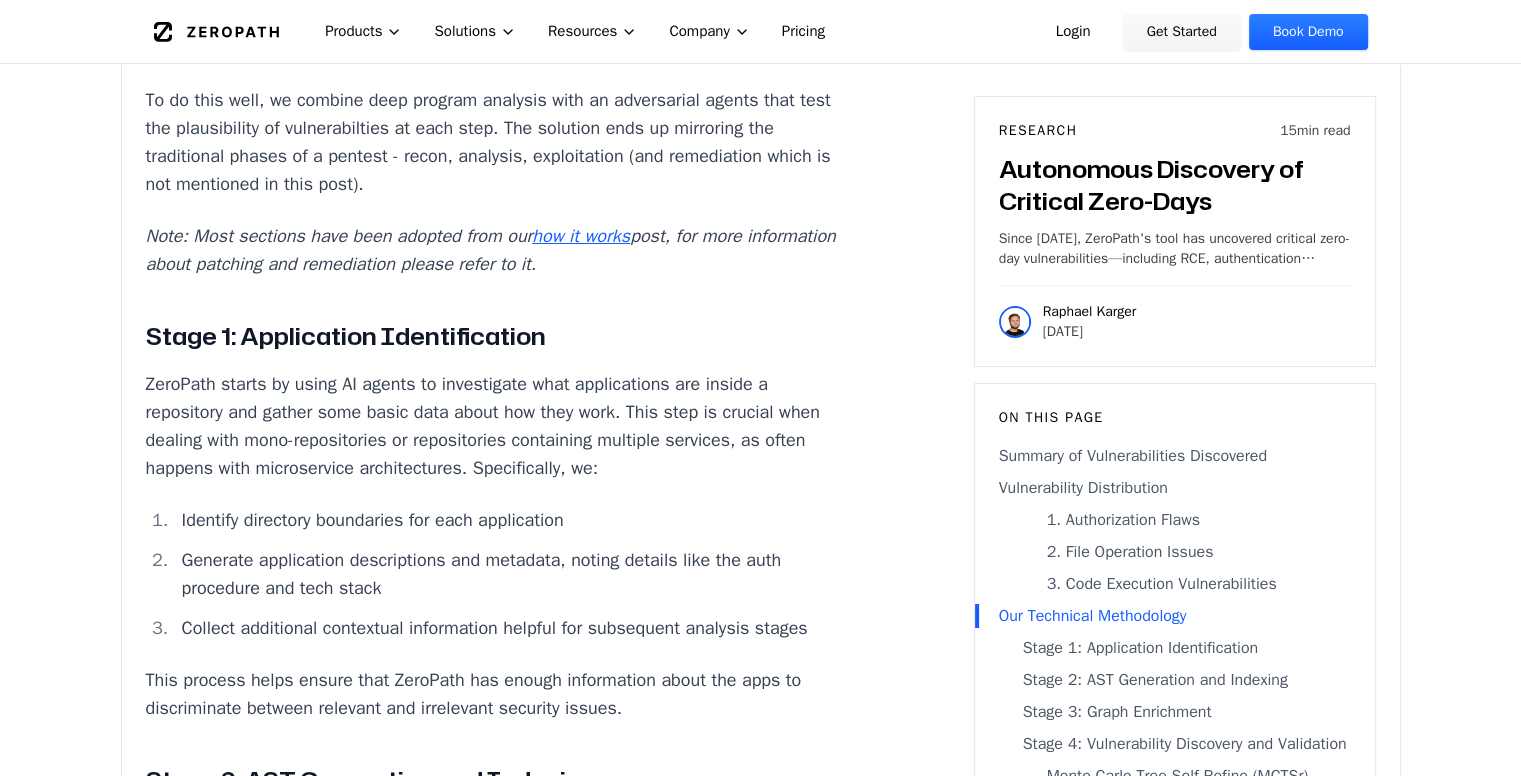 drag, startPoint x: 444, startPoint y: 177, endPoint x: 609, endPoint y: 219, distance: 170.26157 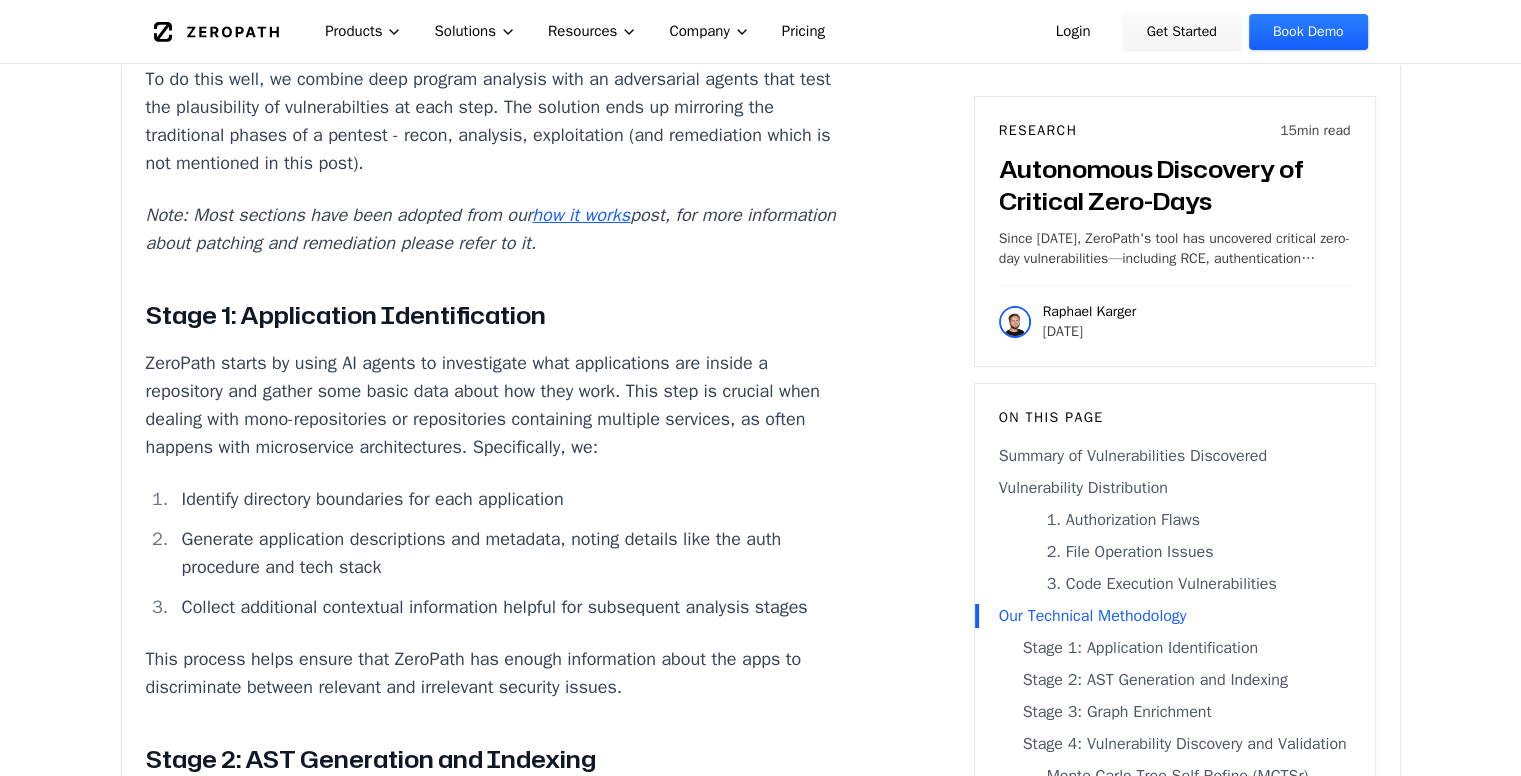 drag, startPoint x: 172, startPoint y: 162, endPoint x: 288, endPoint y: 178, distance: 117.09825 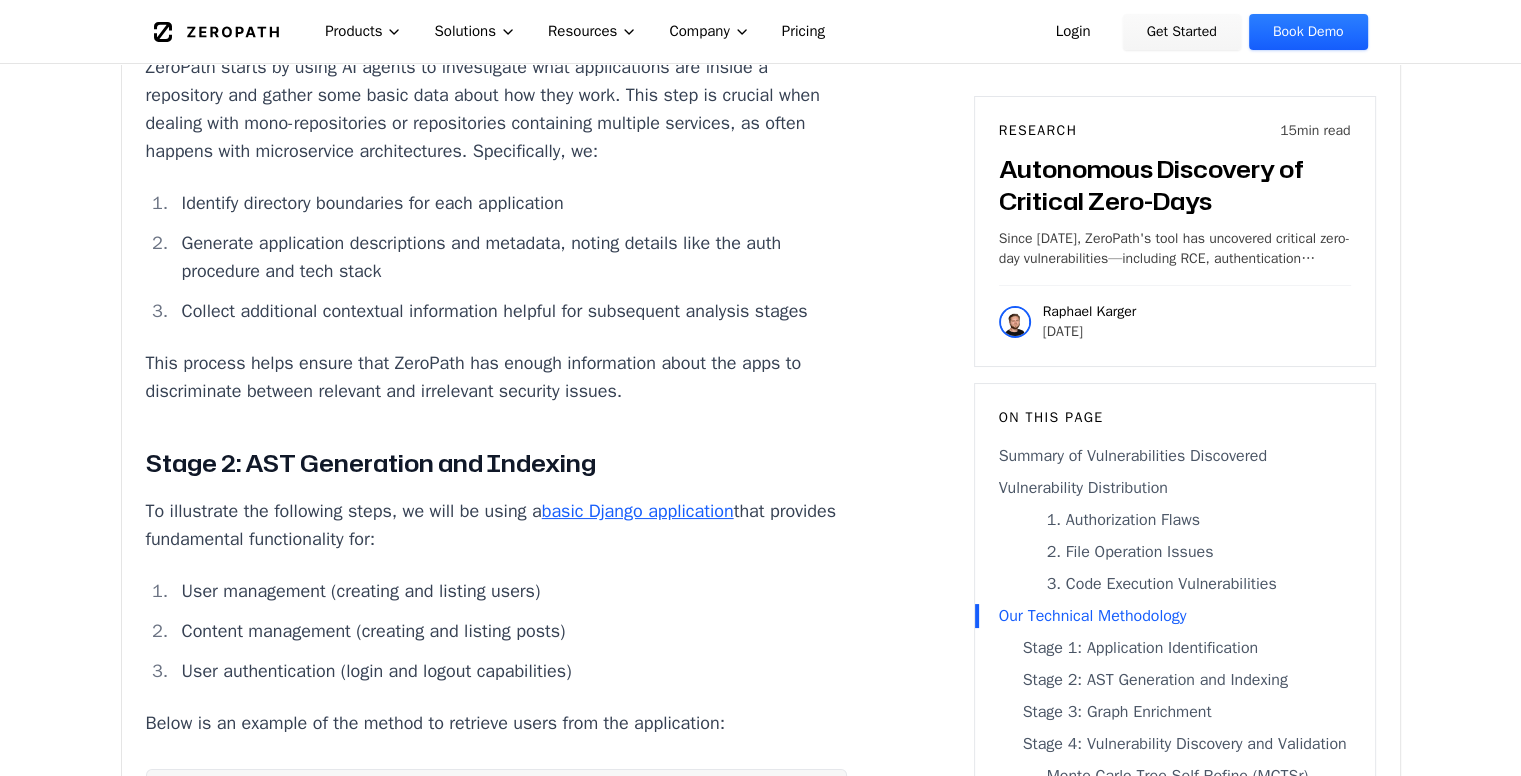 scroll, scrollTop: 7621, scrollLeft: 0, axis: vertical 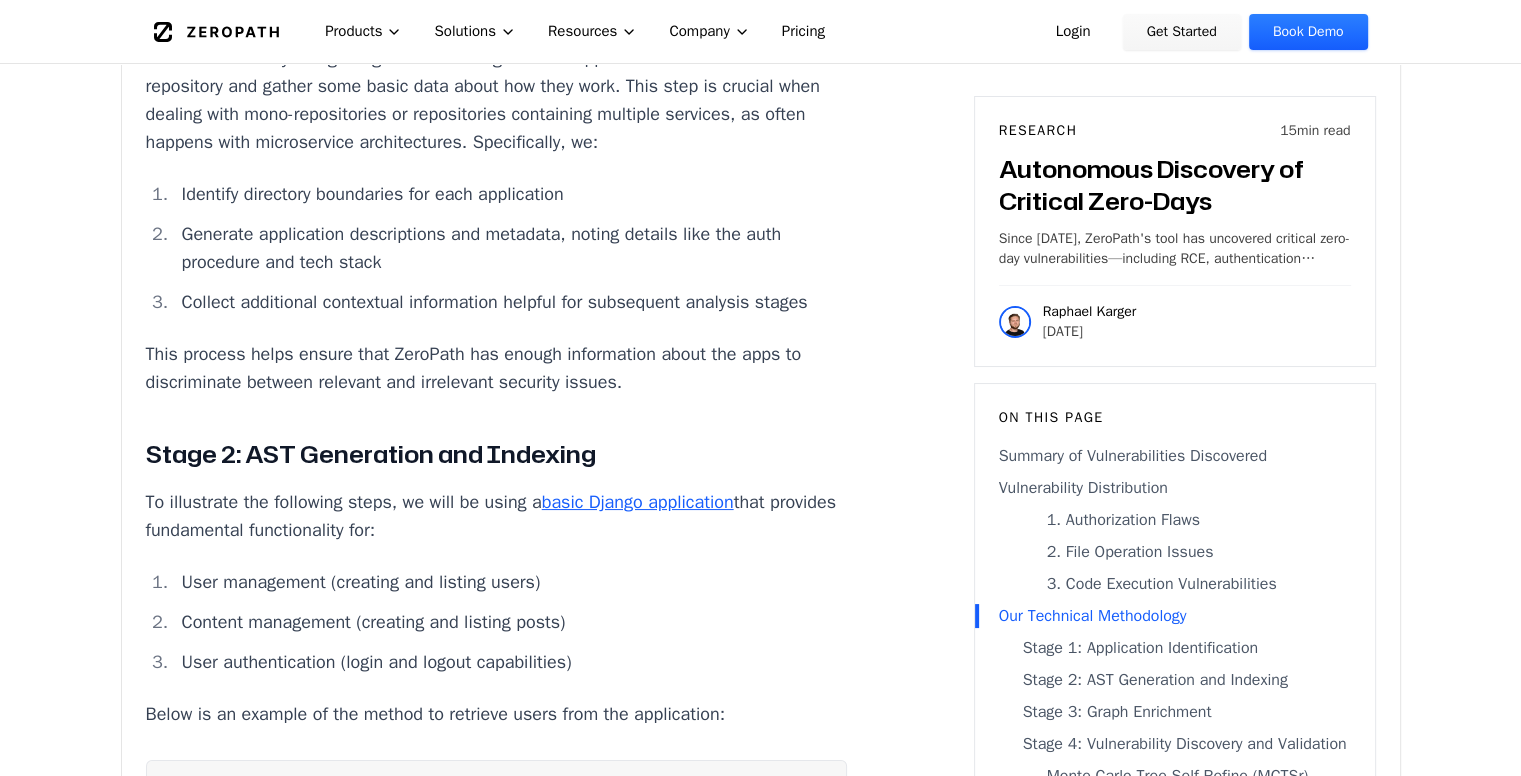 drag, startPoint x: 560, startPoint y: 277, endPoint x: 417, endPoint y: 277, distance: 143 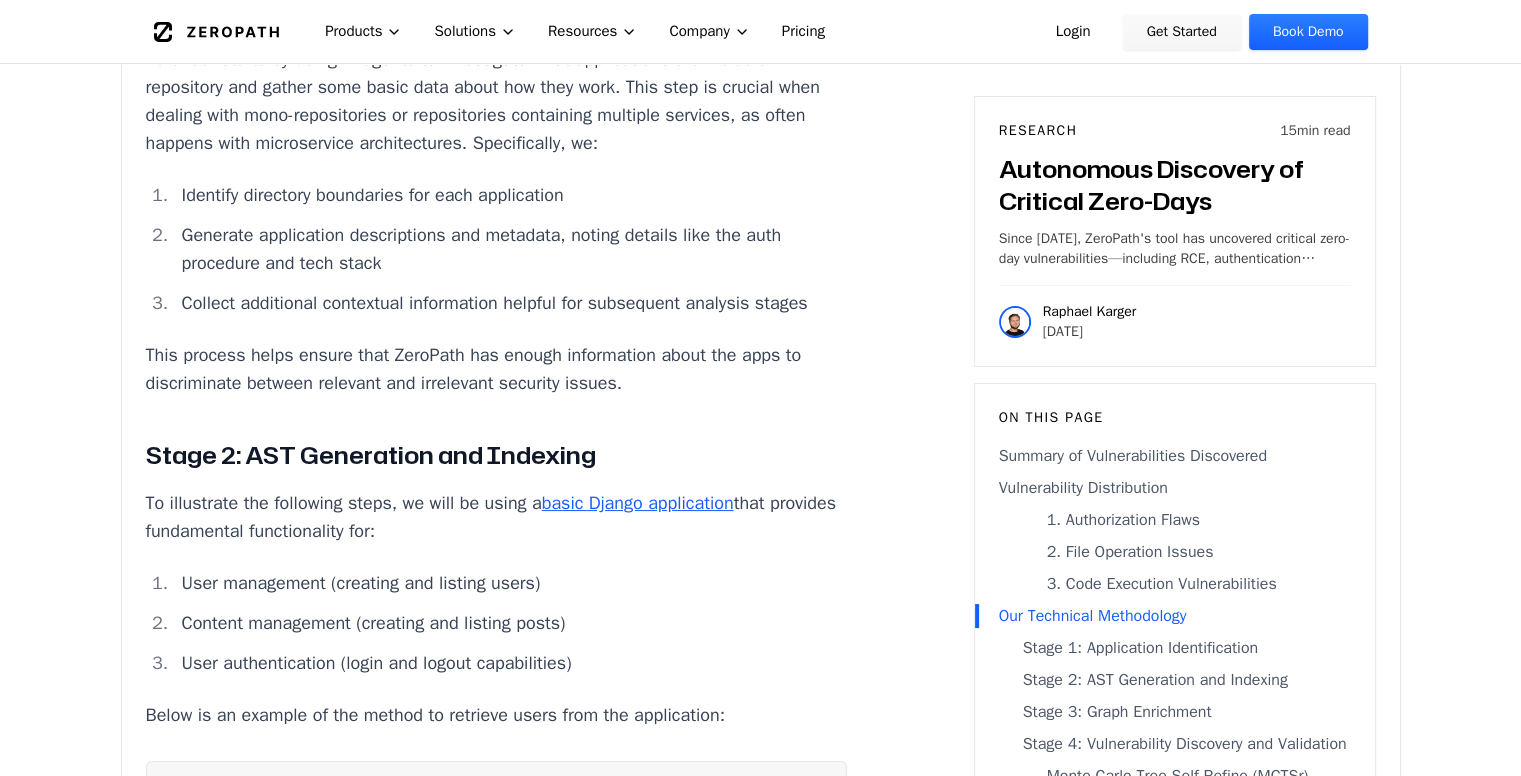 scroll, scrollTop: 7617, scrollLeft: 0, axis: vertical 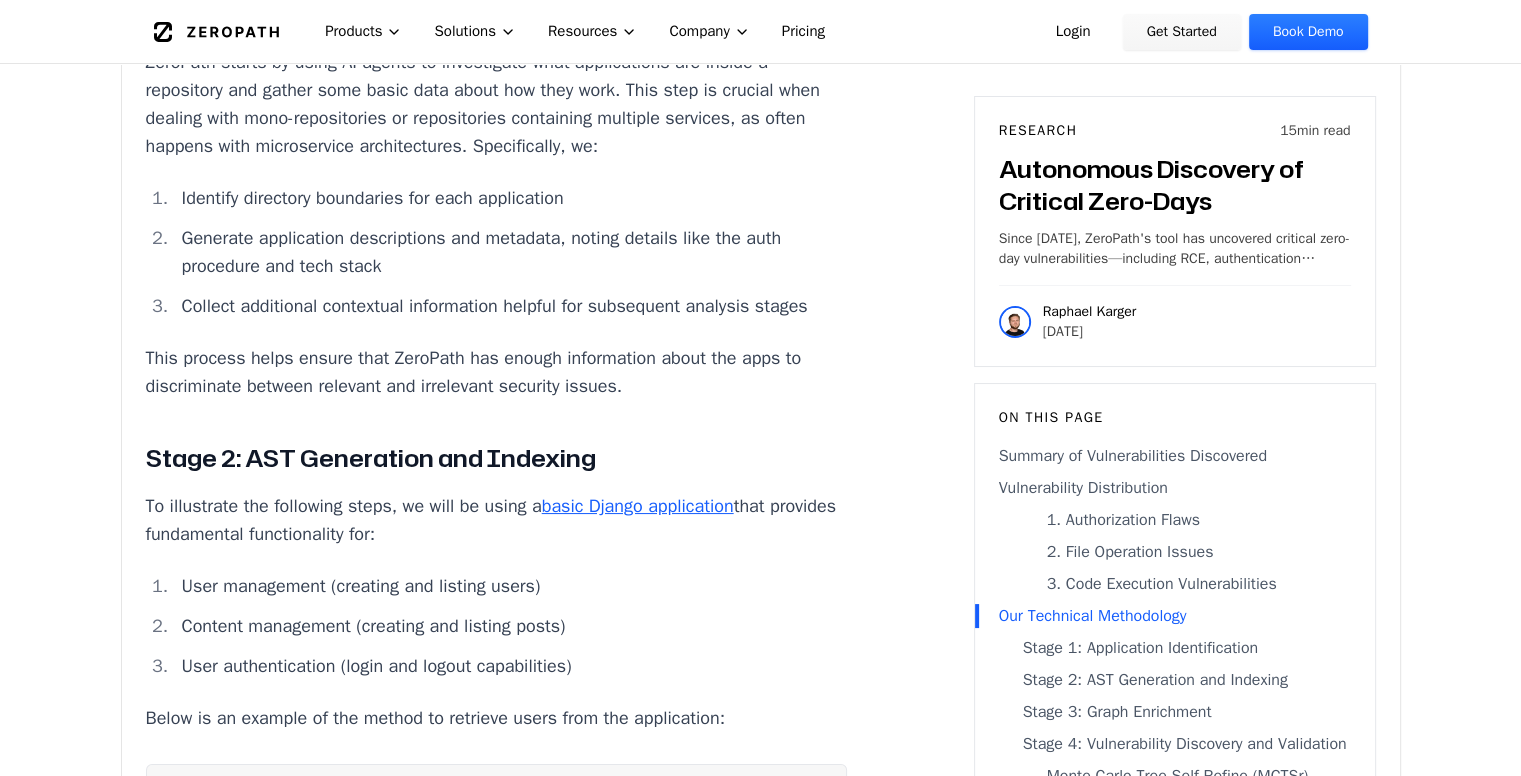click on "ZeroPath starts by using AI agents to investigate what applications are inside a repository and gather some basic data about how they work. This step is crucial when dealing with mono-repositories or repositories containing multiple services, as often happens with microservice architectures. Specifically, we:" at bounding box center (497, 104) 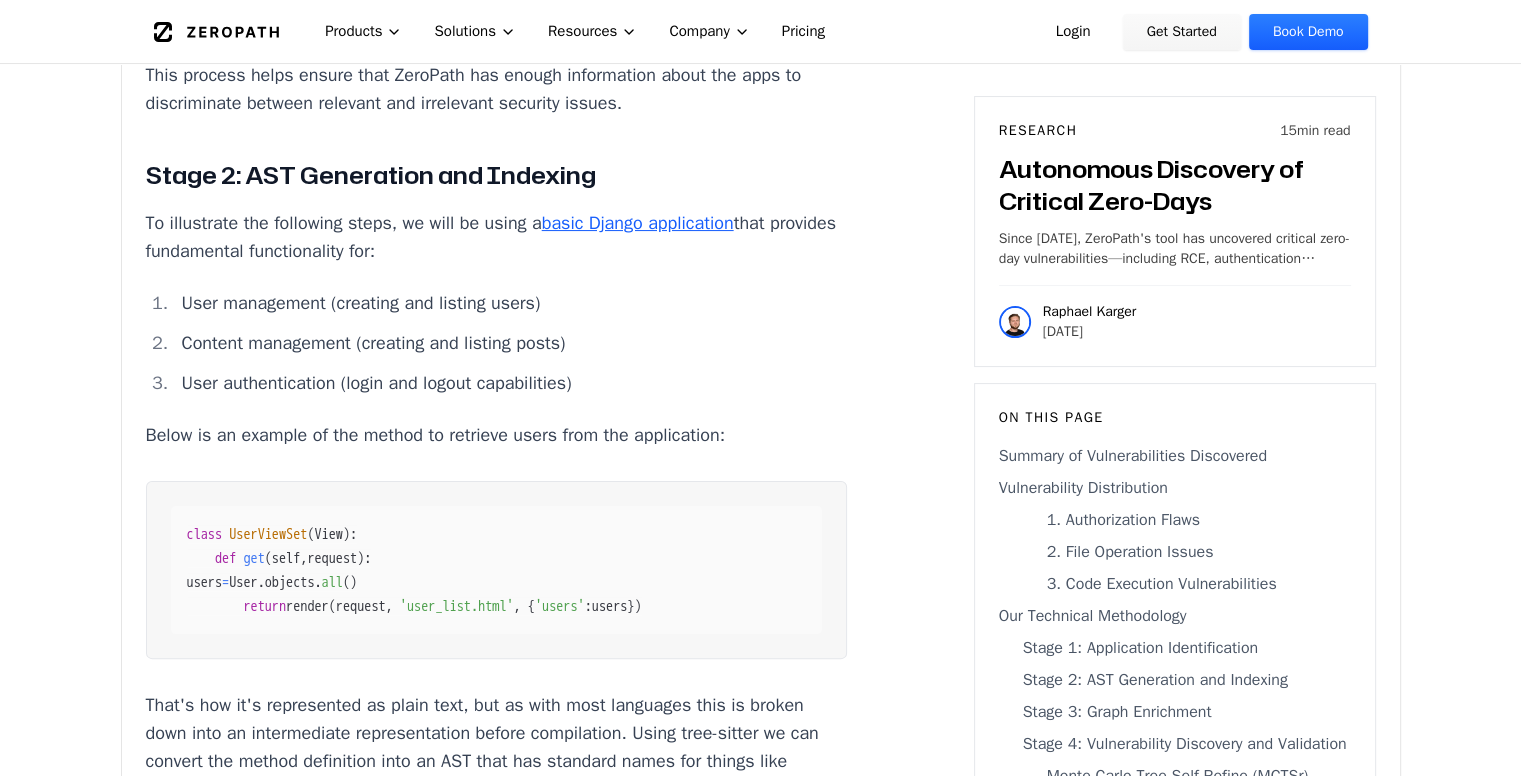 scroll, scrollTop: 7968, scrollLeft: 0, axis: vertical 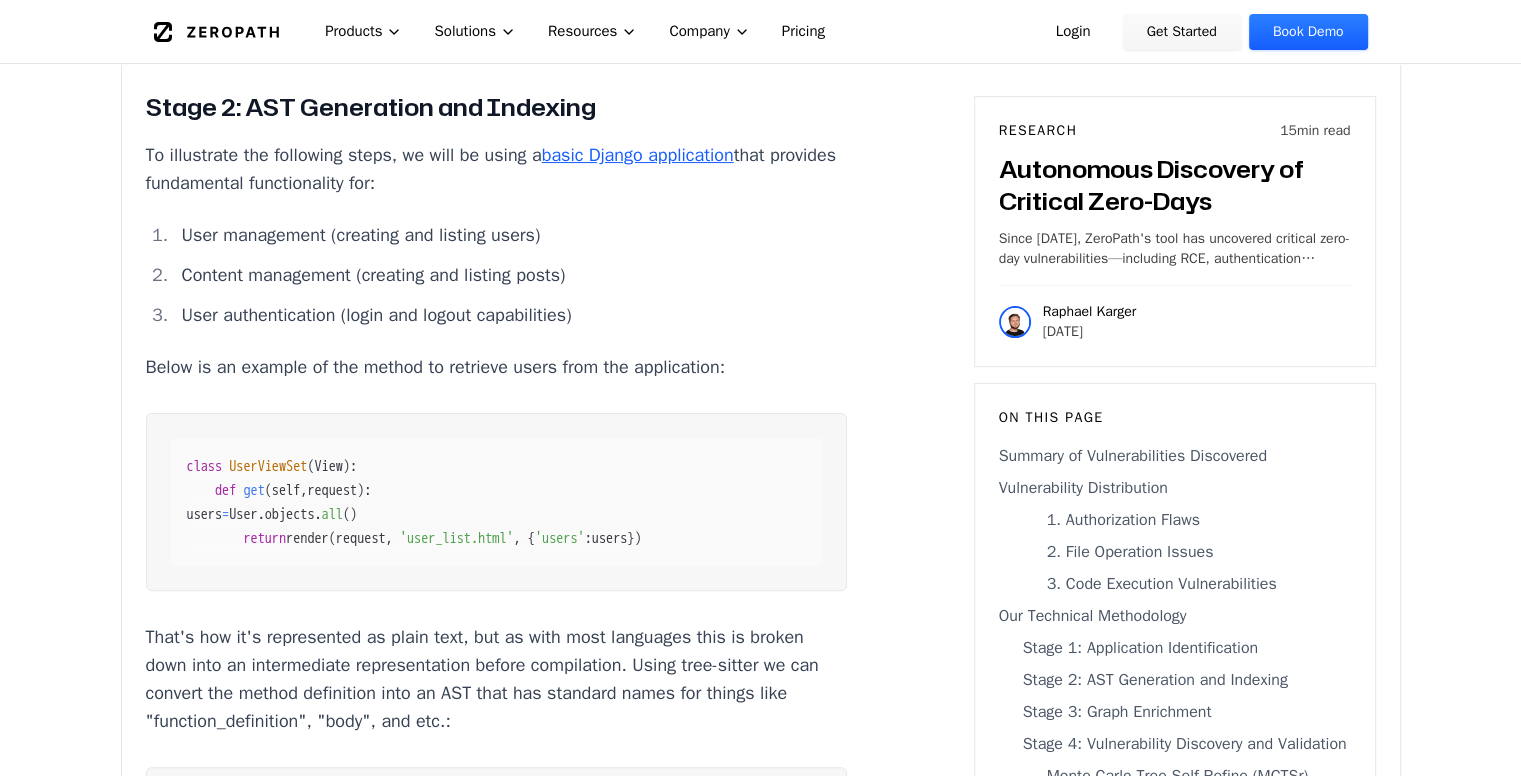 drag, startPoint x: 163, startPoint y: 176, endPoint x: 576, endPoint y: 168, distance: 413.07748 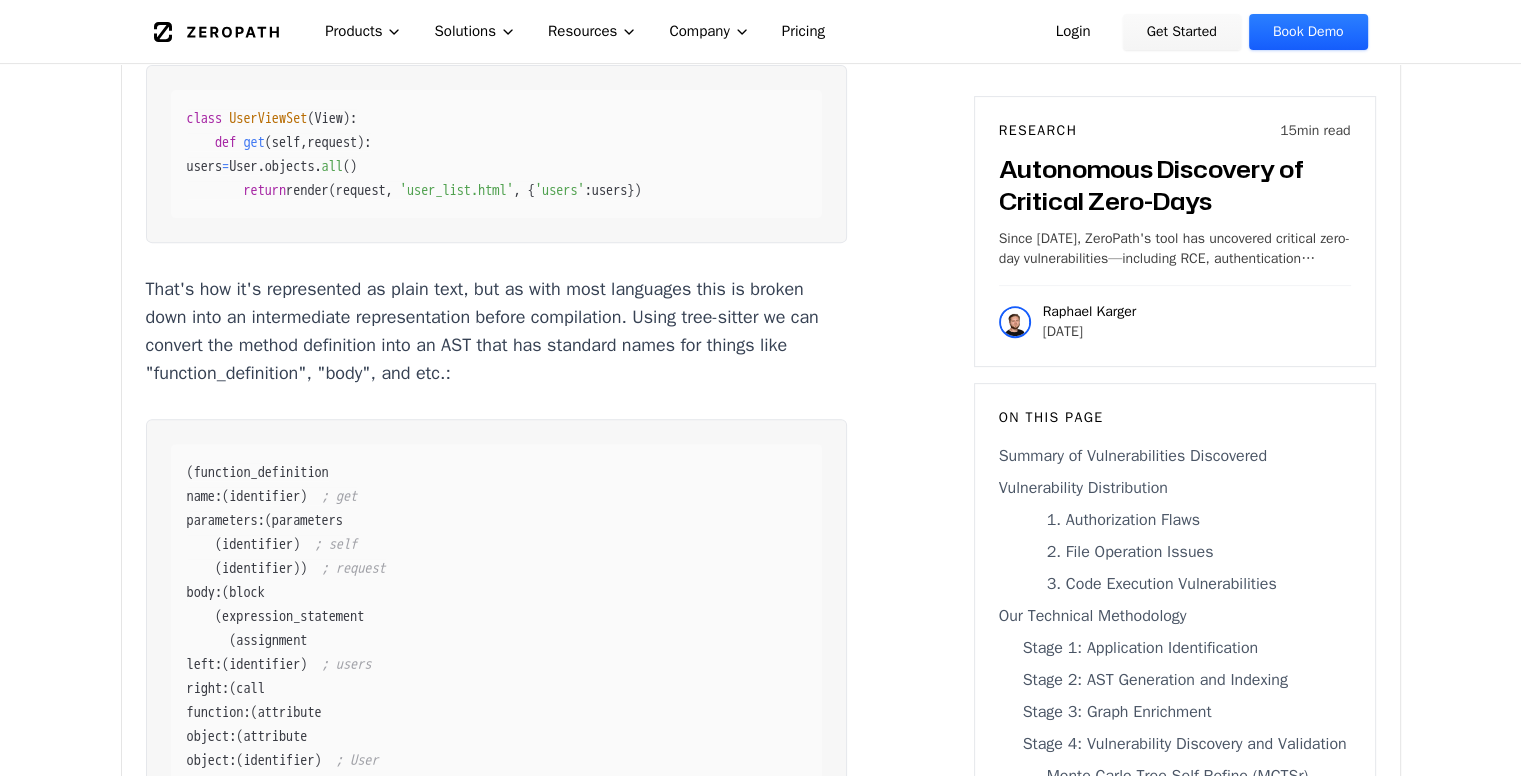 scroll, scrollTop: 8320, scrollLeft: 0, axis: vertical 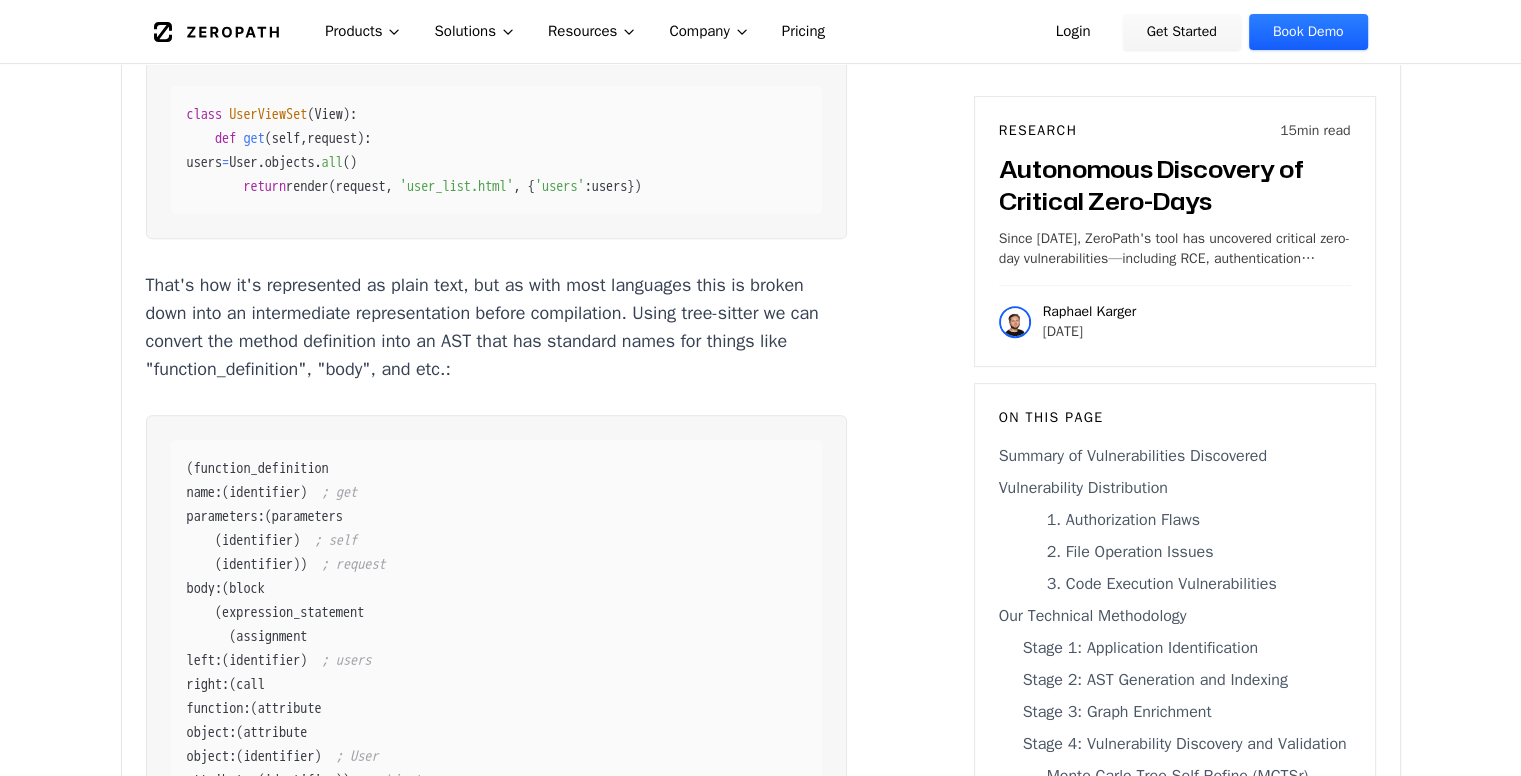 drag, startPoint x: 172, startPoint y: 247, endPoint x: 347, endPoint y: 303, distance: 183.74167 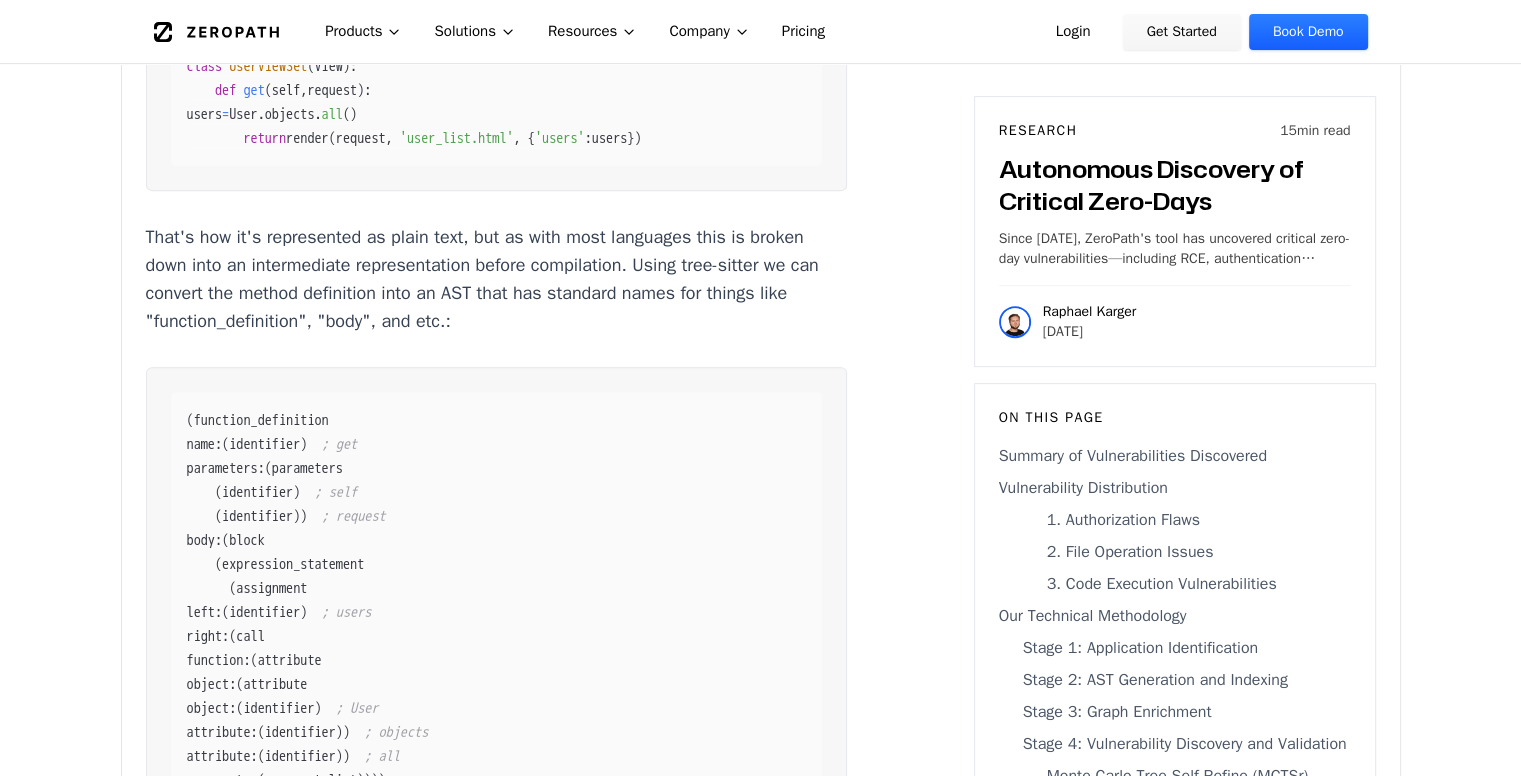 scroll, scrollTop: 8391, scrollLeft: 0, axis: vertical 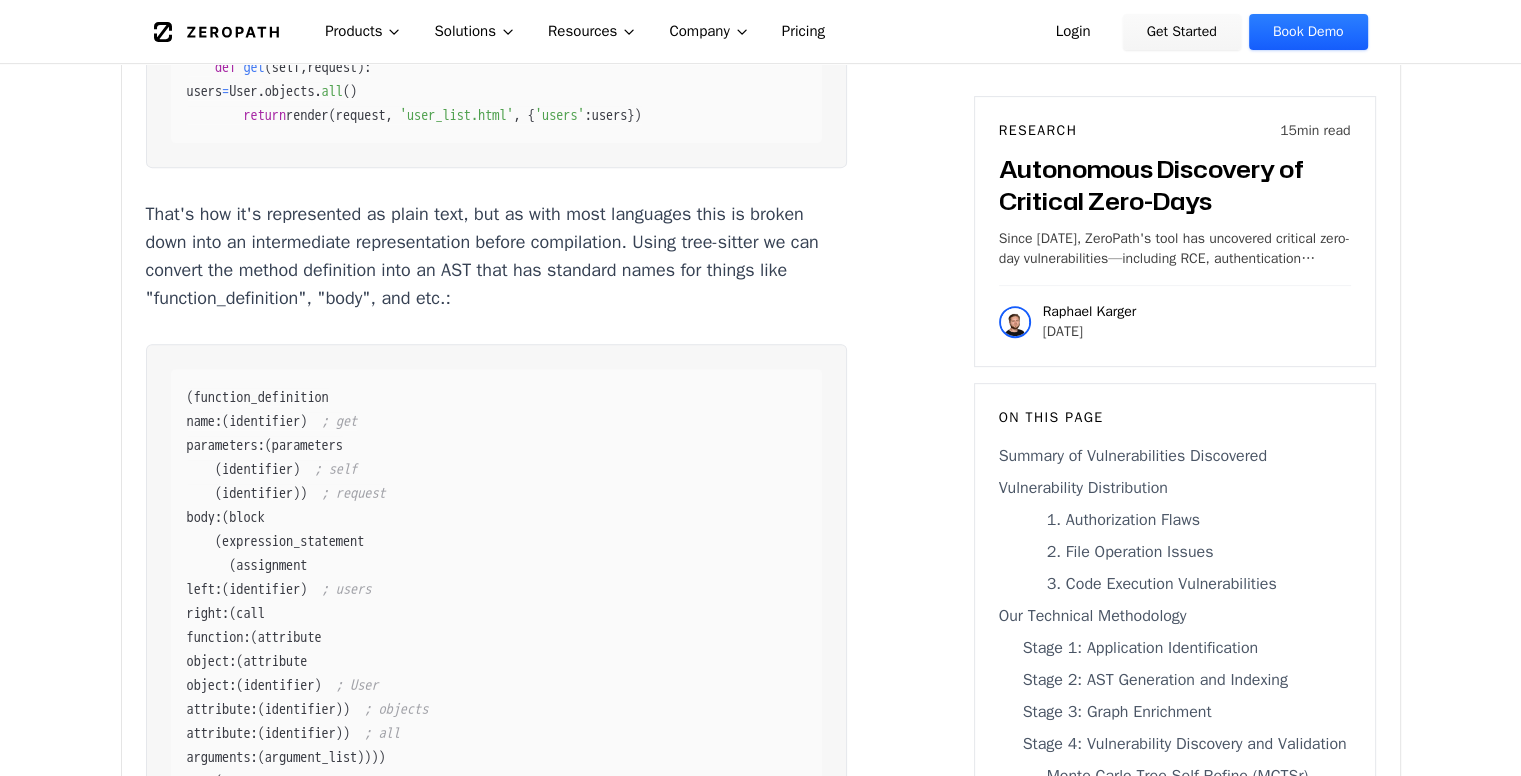 click on "User authentication (login and logout capabilities)" at bounding box center [511, -108] 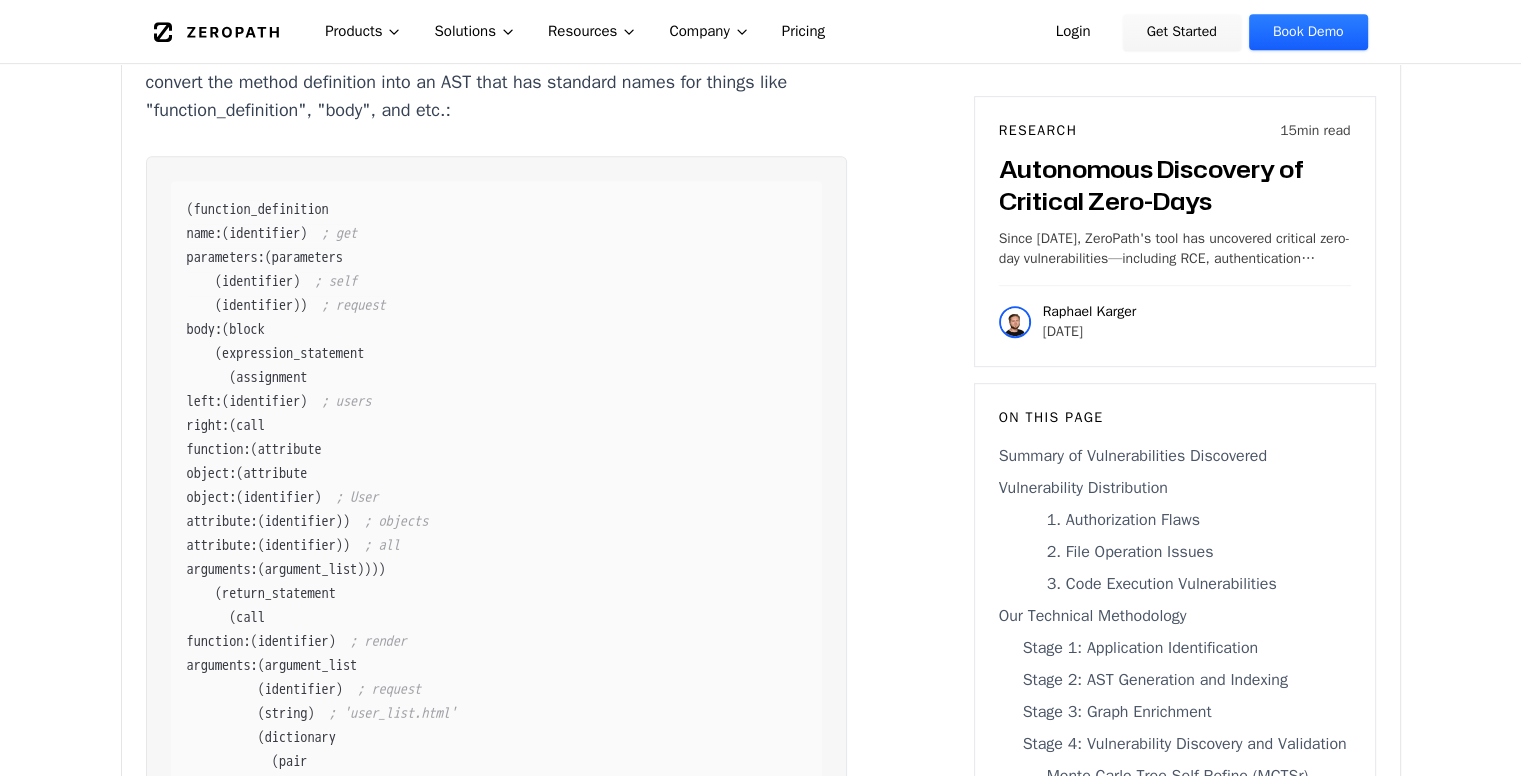 scroll, scrollTop: 8580, scrollLeft: 0, axis: vertical 